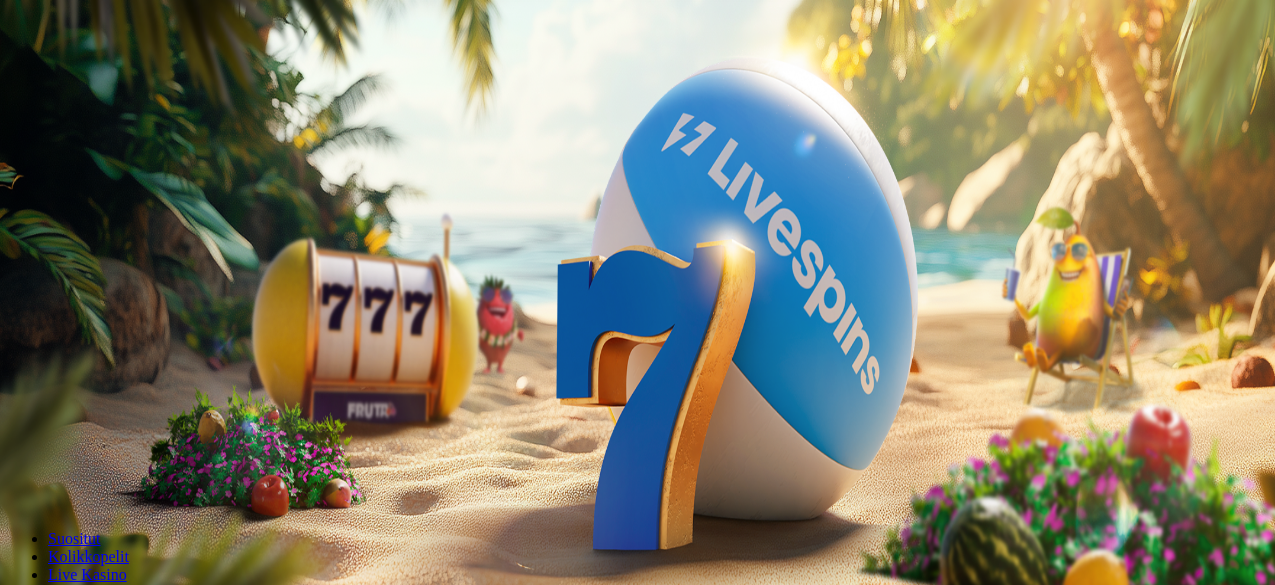 scroll, scrollTop: 0, scrollLeft: 0, axis: both 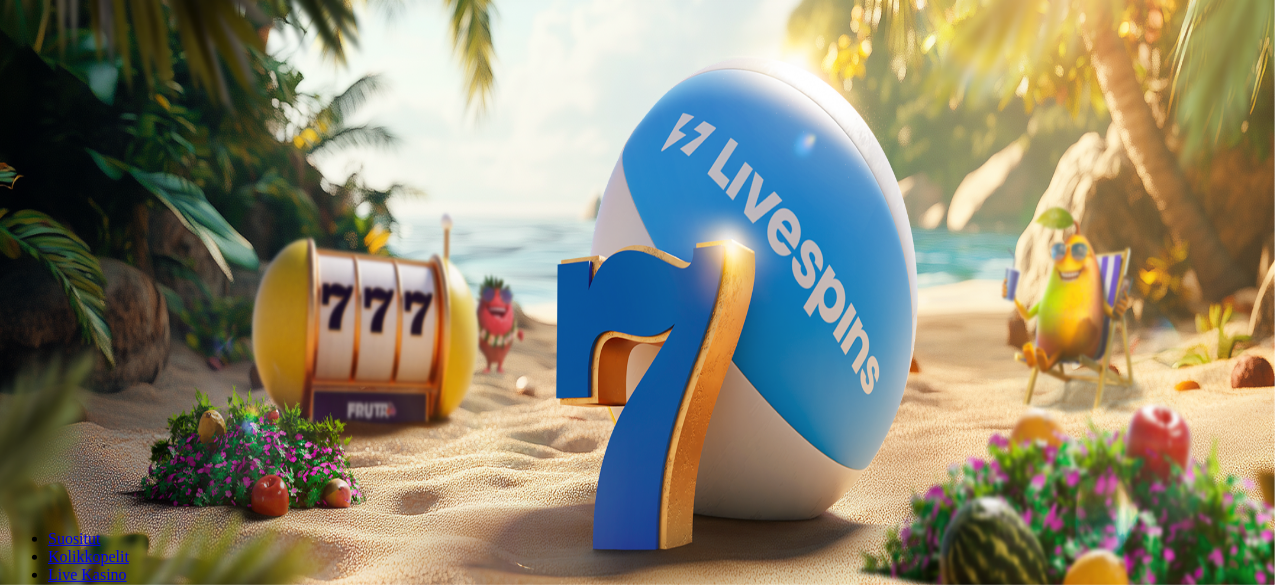 click on "Kirjaudu" at bounding box center [138, 72] 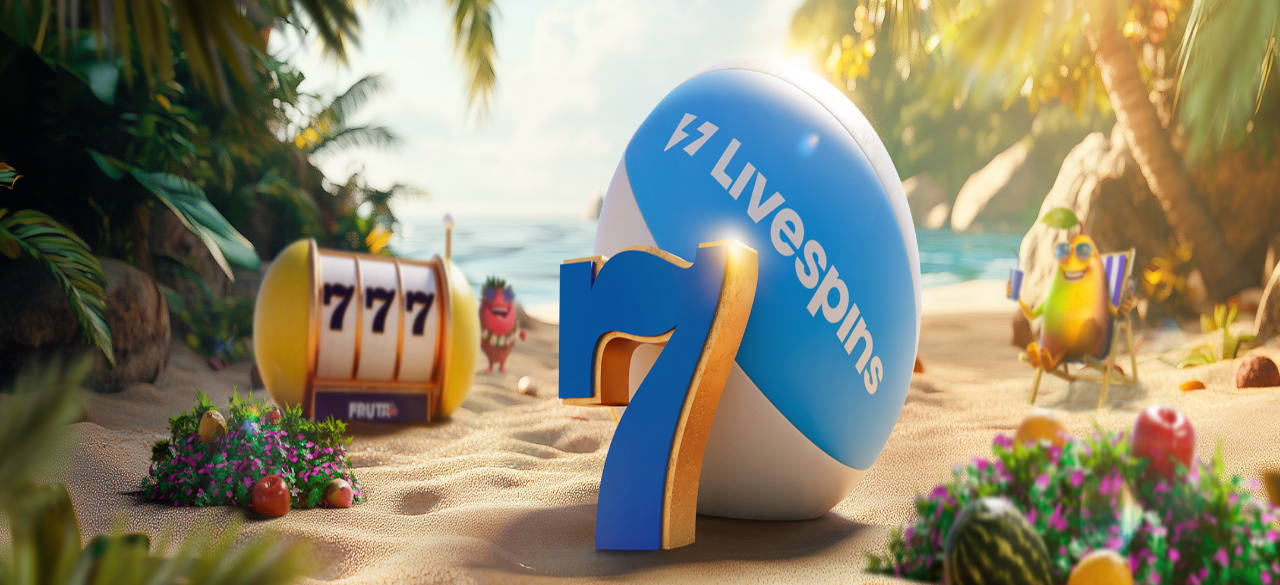click on "Ymmärrän" at bounding box center (151, 5437) 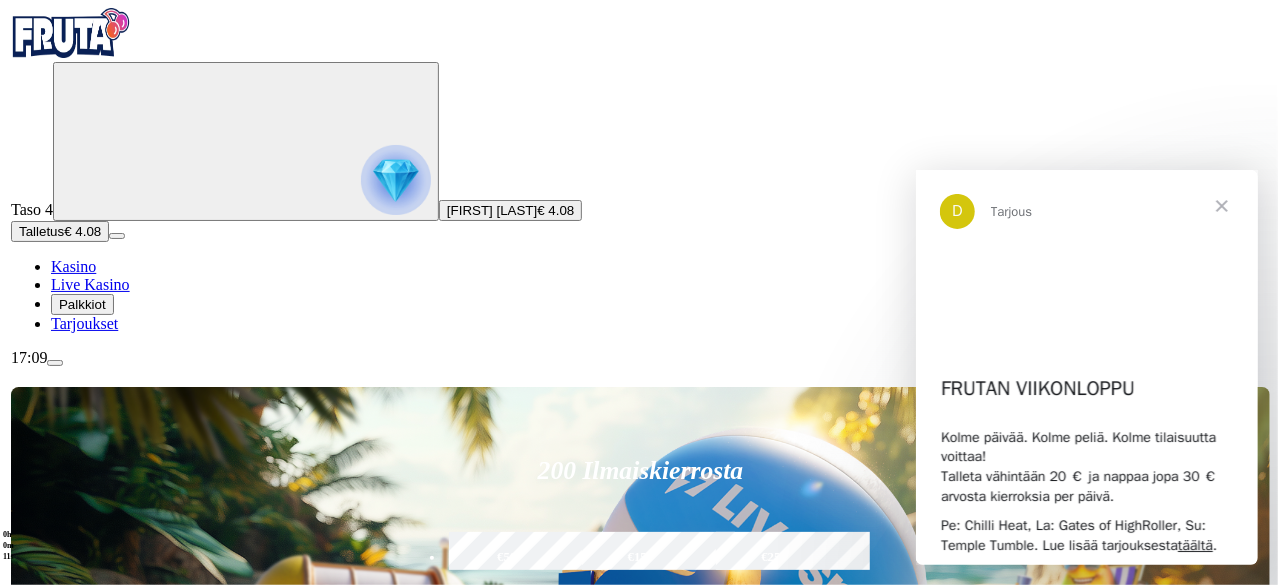 scroll, scrollTop: 0, scrollLeft: 0, axis: both 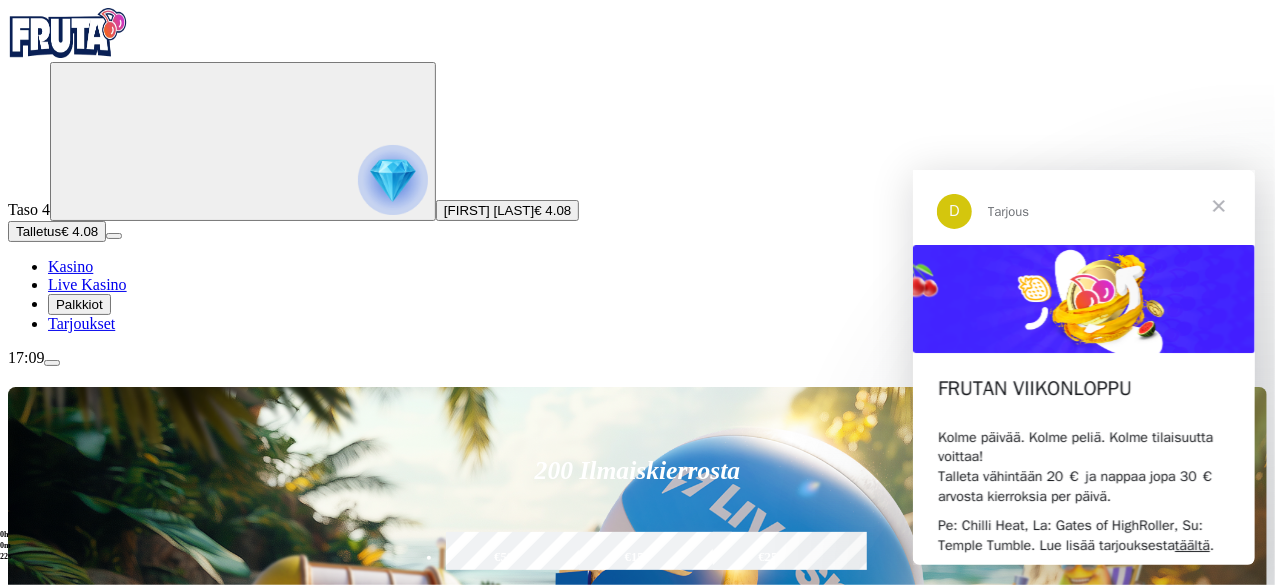 click on "FRUTAN VIIKONLOPPU Kolme päivää. Kolme peliä. Kolme tilaisuutta voittaa! Talleta vähintään 20 € ja nappaa jopa 30 € arvosta kierroksia per päivä. Pe: Chilli Heat, La: Gates of HighRoller, Su: Temple Tumble . Lue lisää tarjouksesta täältä . PELAA NYT" at bounding box center [1083, 434] 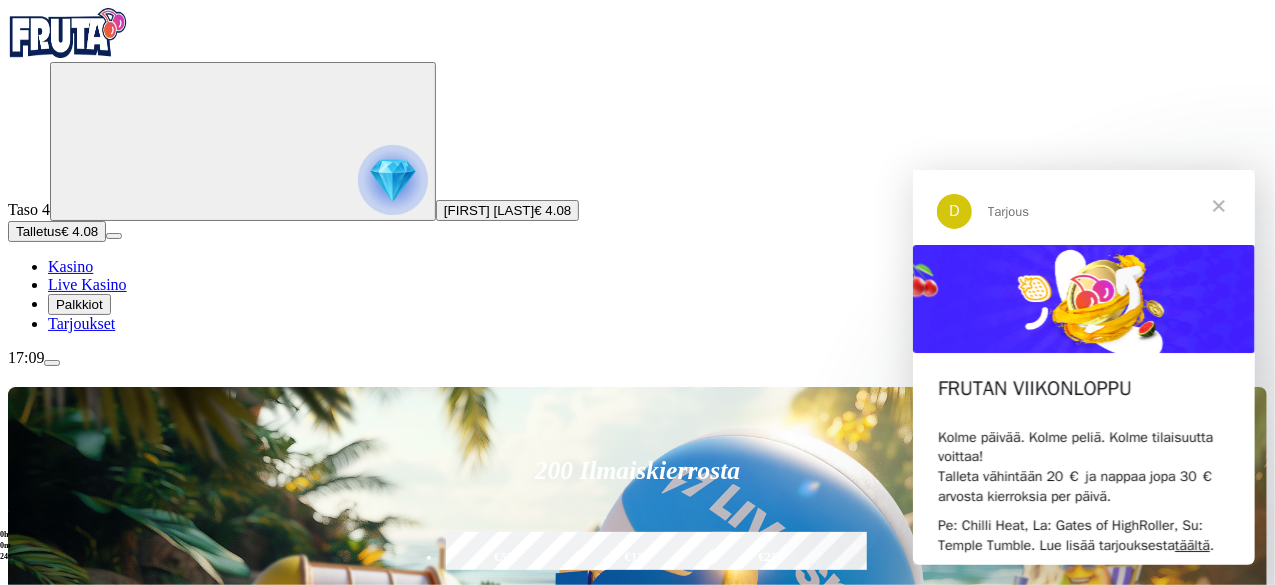 click on "[FIRST] [LAST]" at bounding box center (489, 210) 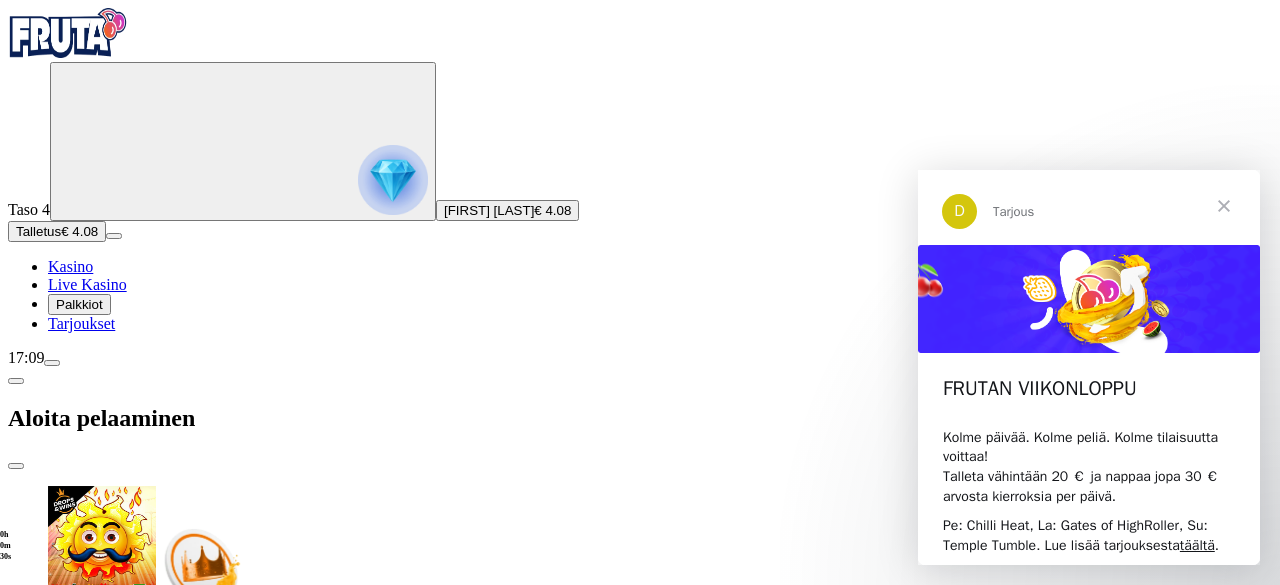 click on "FRUTAN VIIKONLOPPU Kolme päivää. Kolme peliä. Kolme tilaisuutta voittaa! Talleta vähintään 20 € ja nappaa jopa 30 € arvosta kierroksia per päivä. Pe: Chilli Heat, La: Gates of HighRoller, Su: Temple Tumble . Lue lisää tarjouksesta täältä . PELAA NYT" at bounding box center [1089, 435] 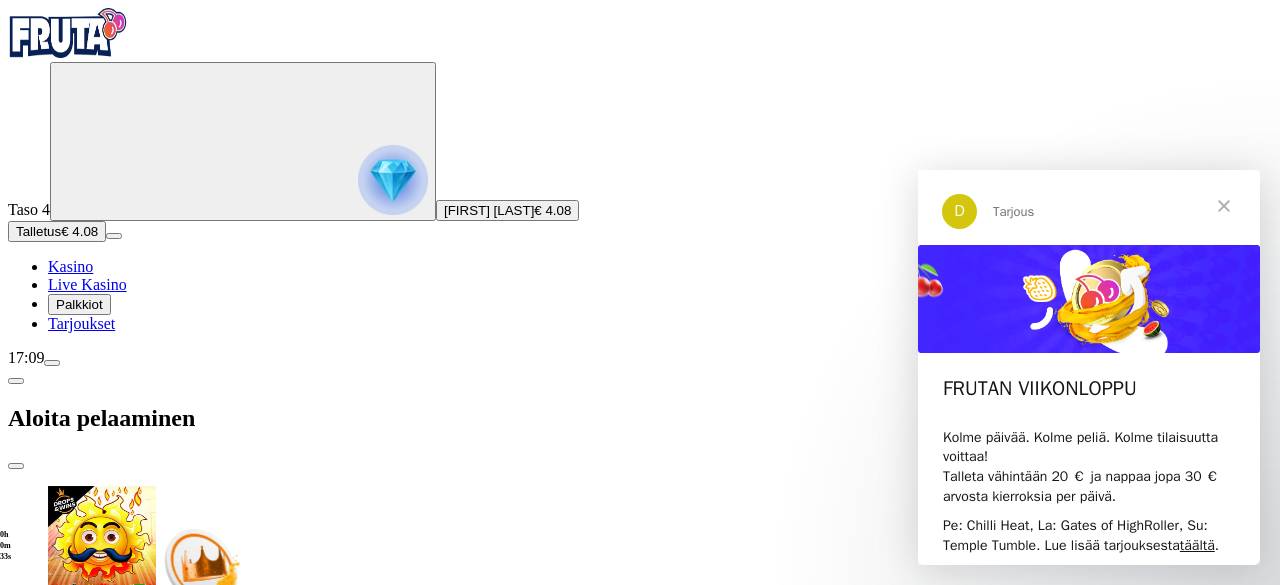click at bounding box center [1224, 206] 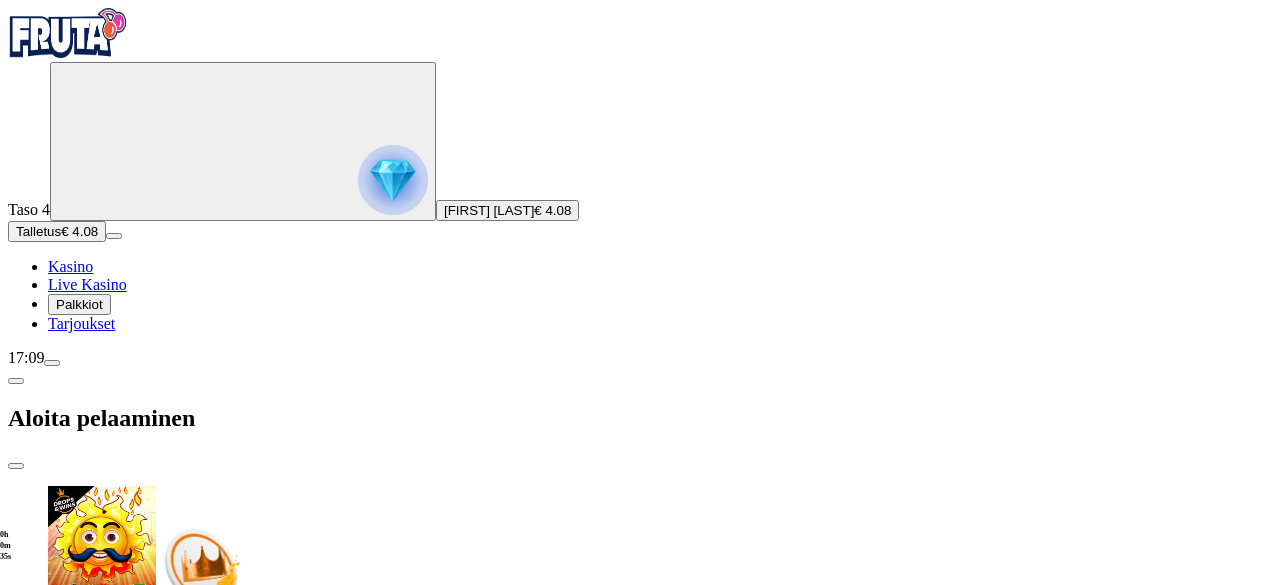 click on "[FIRST] [LAST] € 4.08" at bounding box center [507, 210] 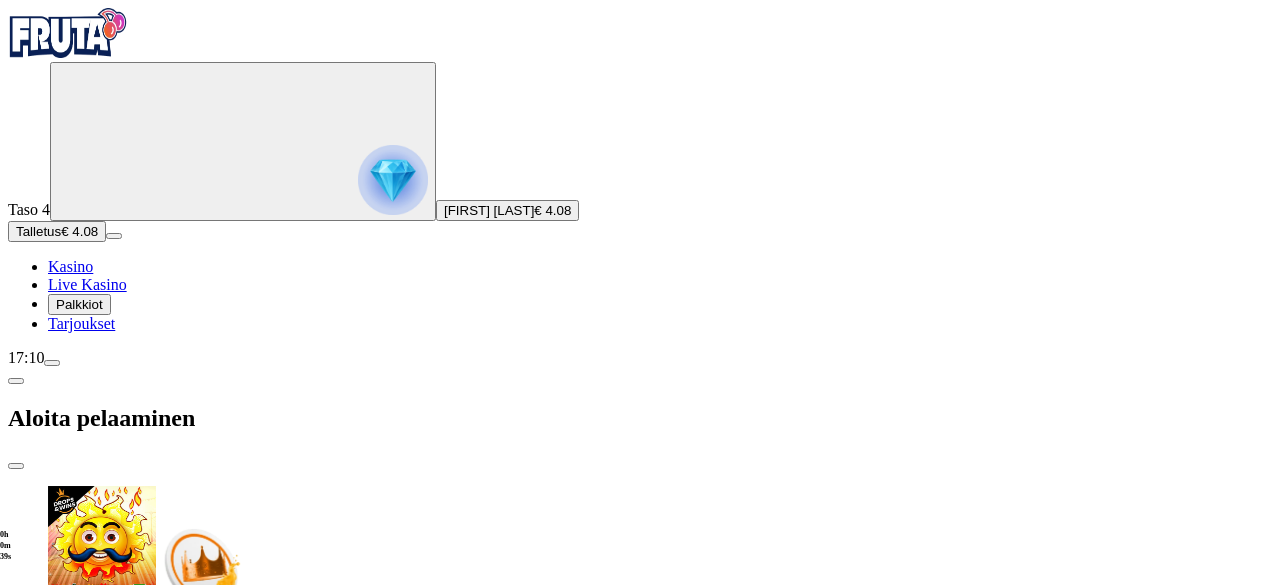 click at bounding box center (16, 466) 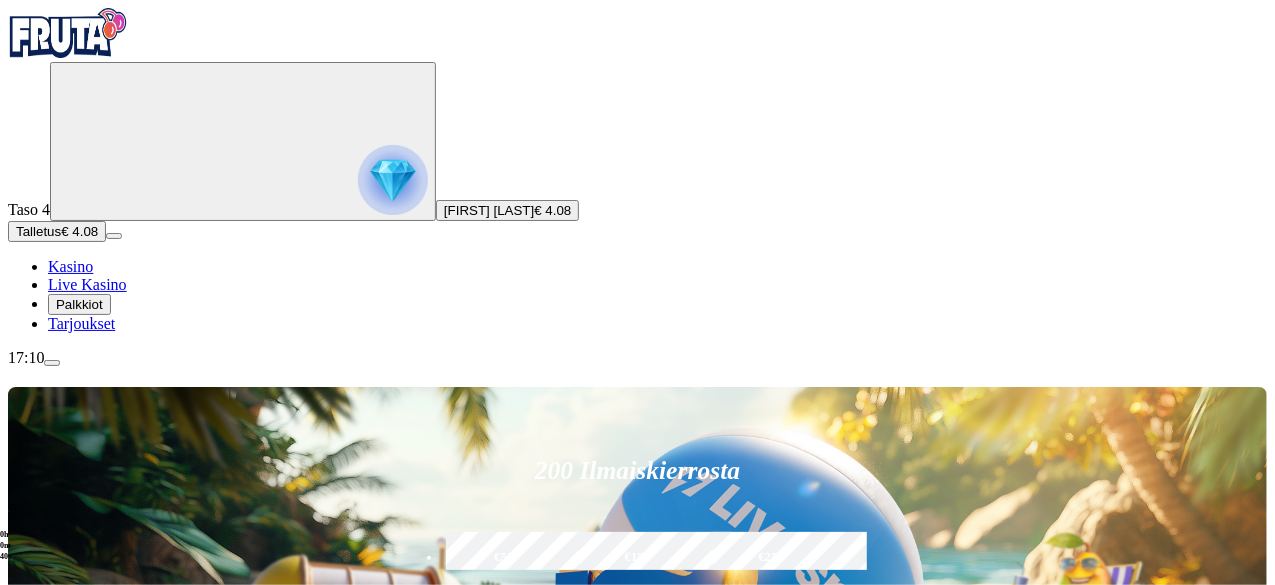 click 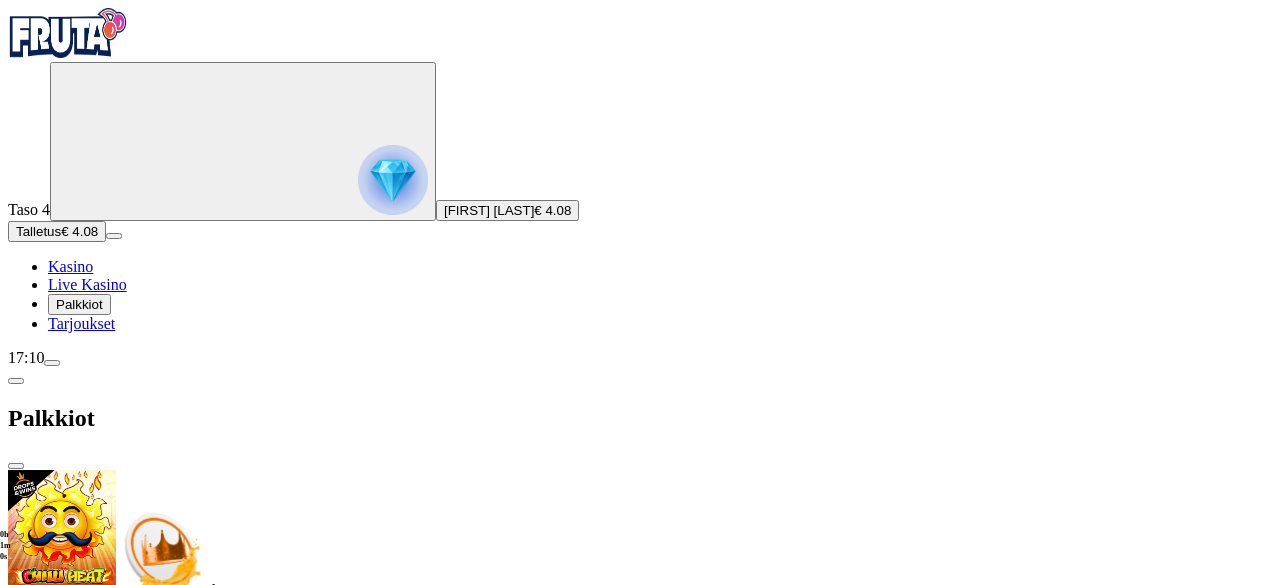 scroll, scrollTop: 0, scrollLeft: 0, axis: both 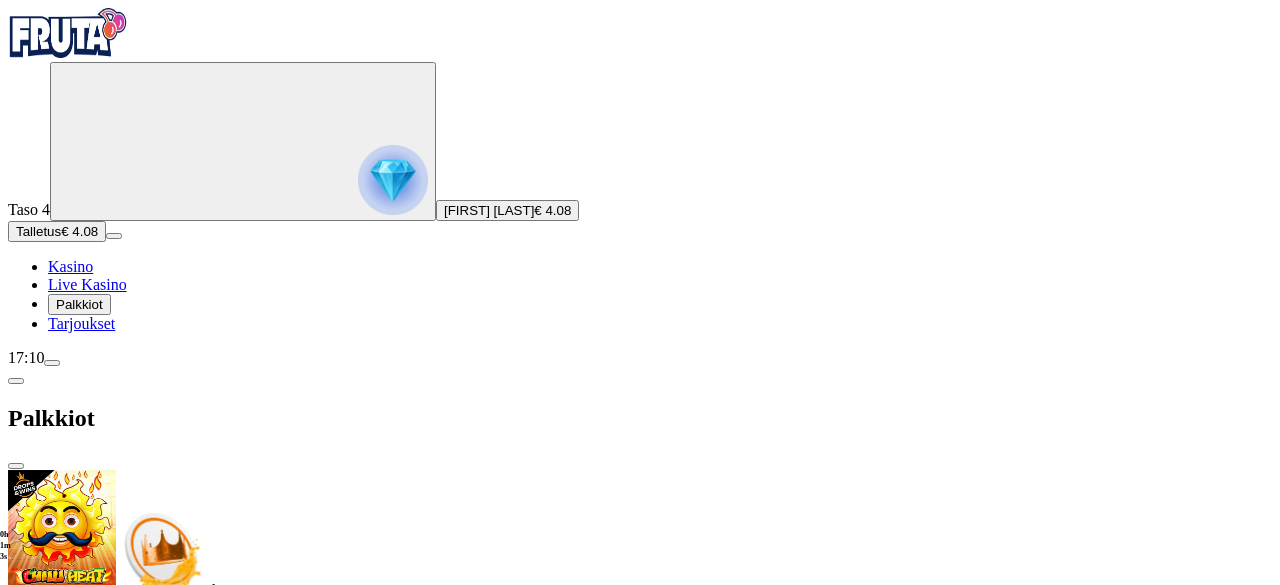 click on "17:10" at bounding box center (640, 358) 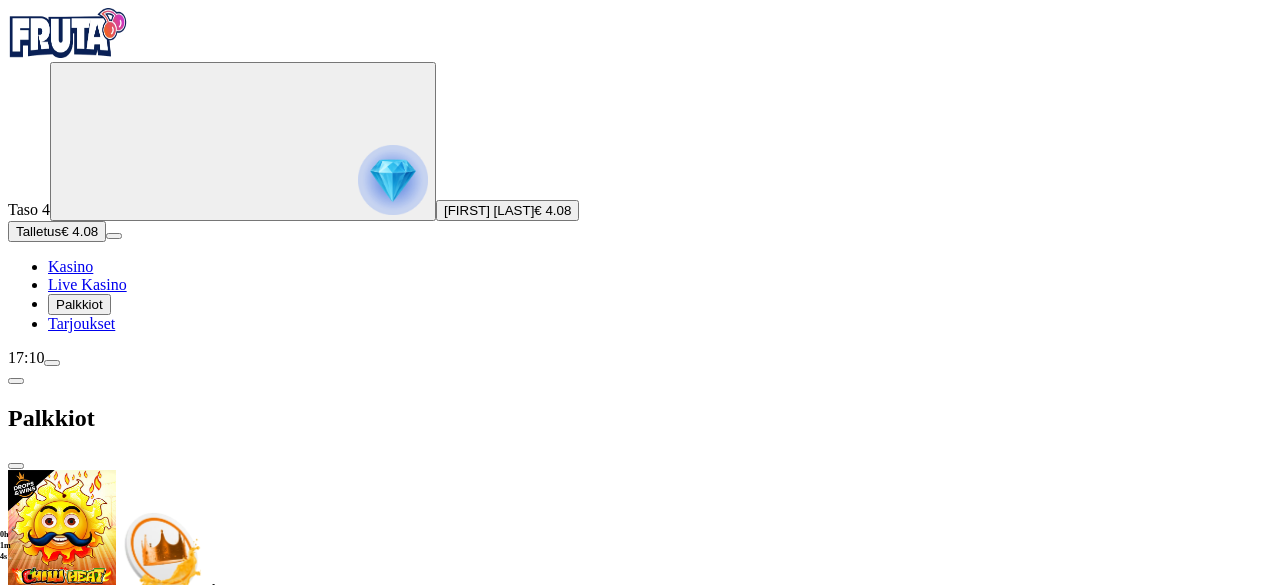 click on "17:10" at bounding box center [640, 358] 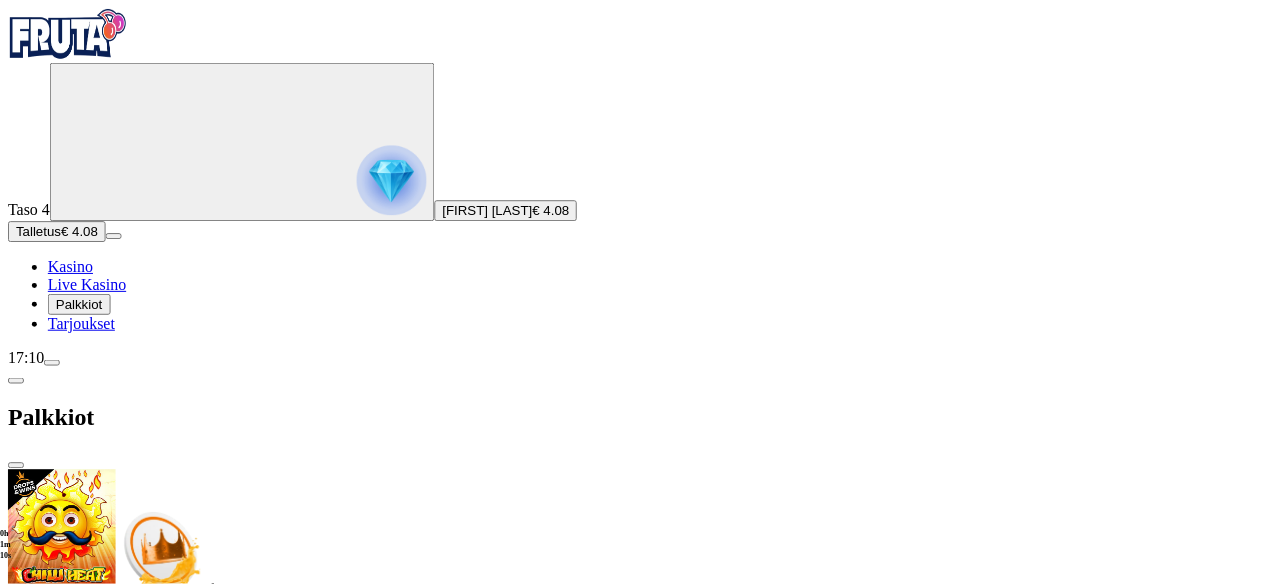 scroll, scrollTop: 296, scrollLeft: 0, axis: vertical 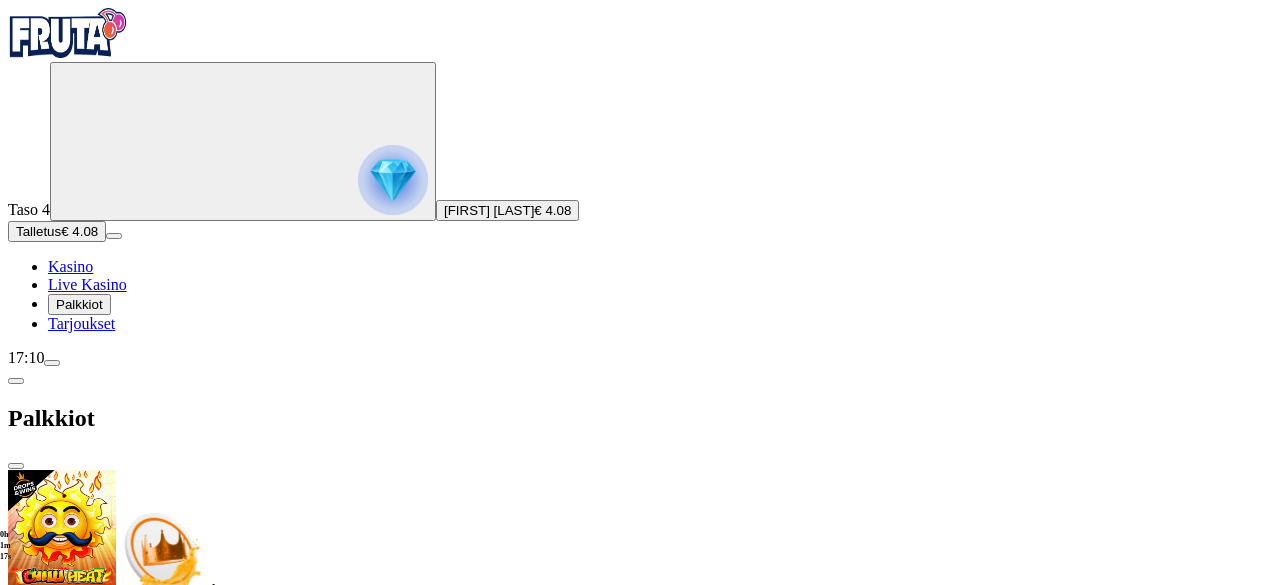 click at bounding box center [16, 466] 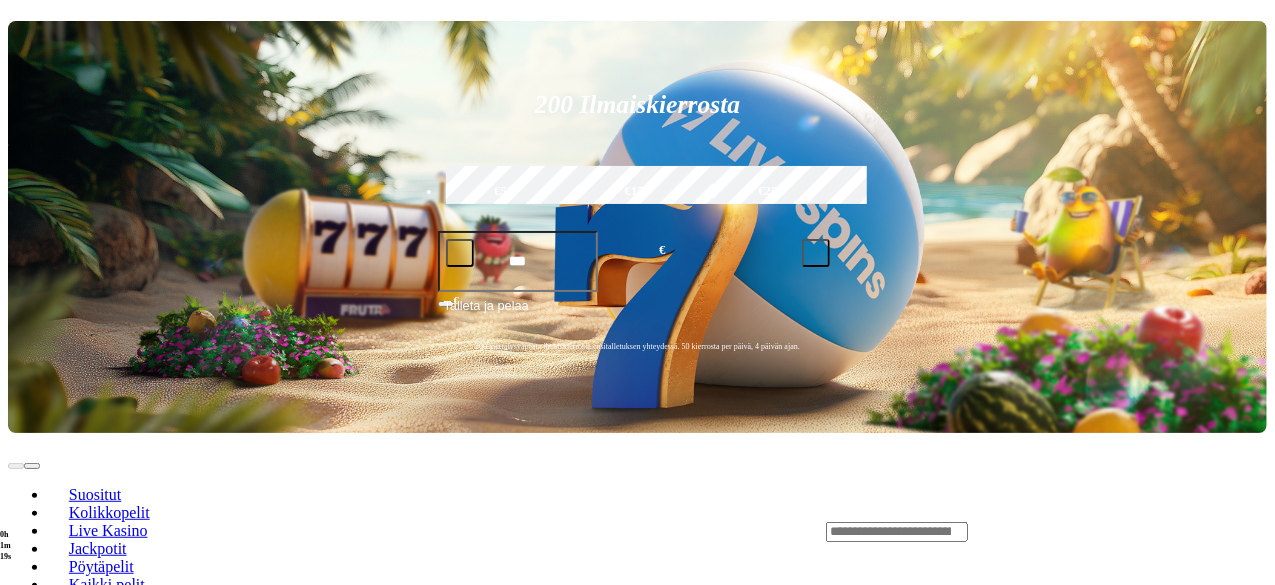 scroll, scrollTop: 400, scrollLeft: 0, axis: vertical 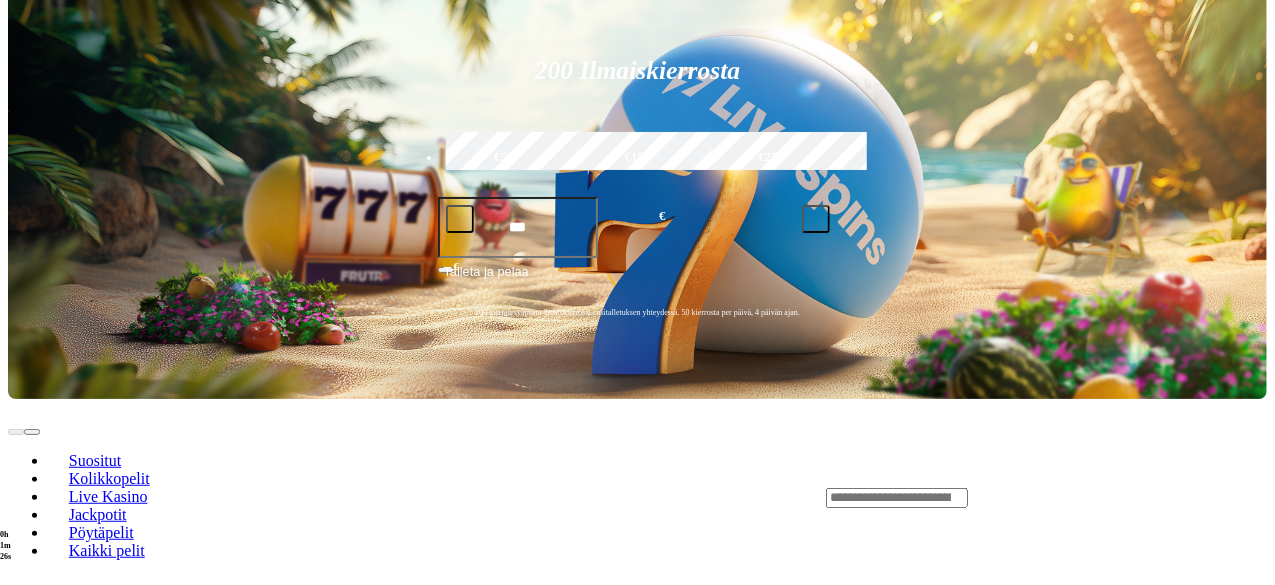 click on "Pelaa nyt" at bounding box center (77, 1002) 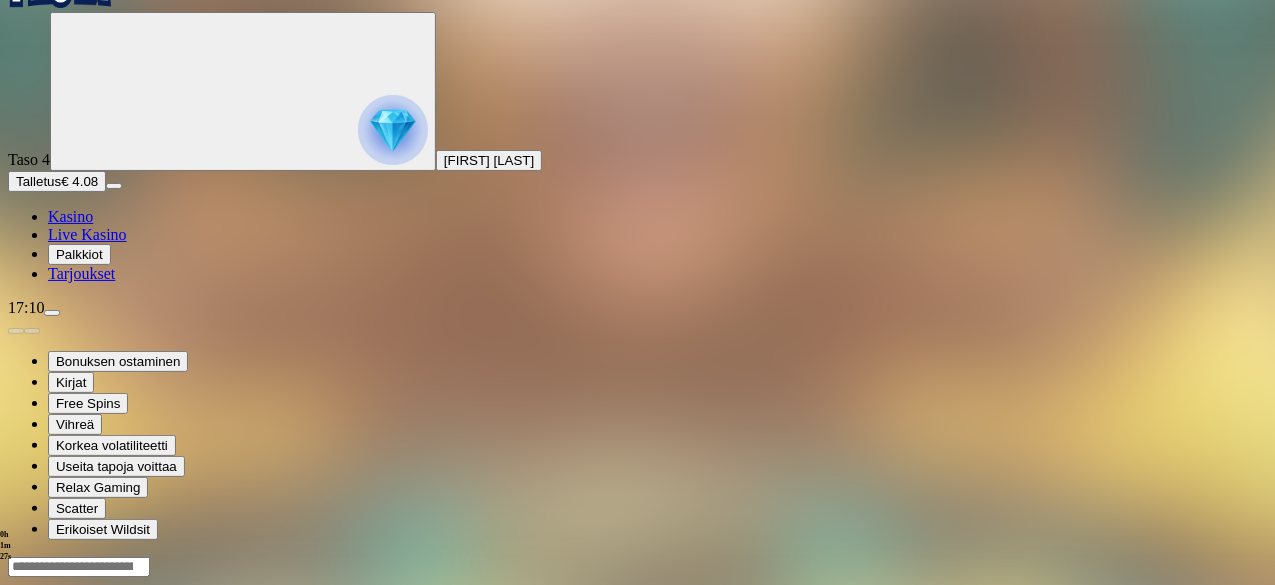 scroll, scrollTop: 0, scrollLeft: 0, axis: both 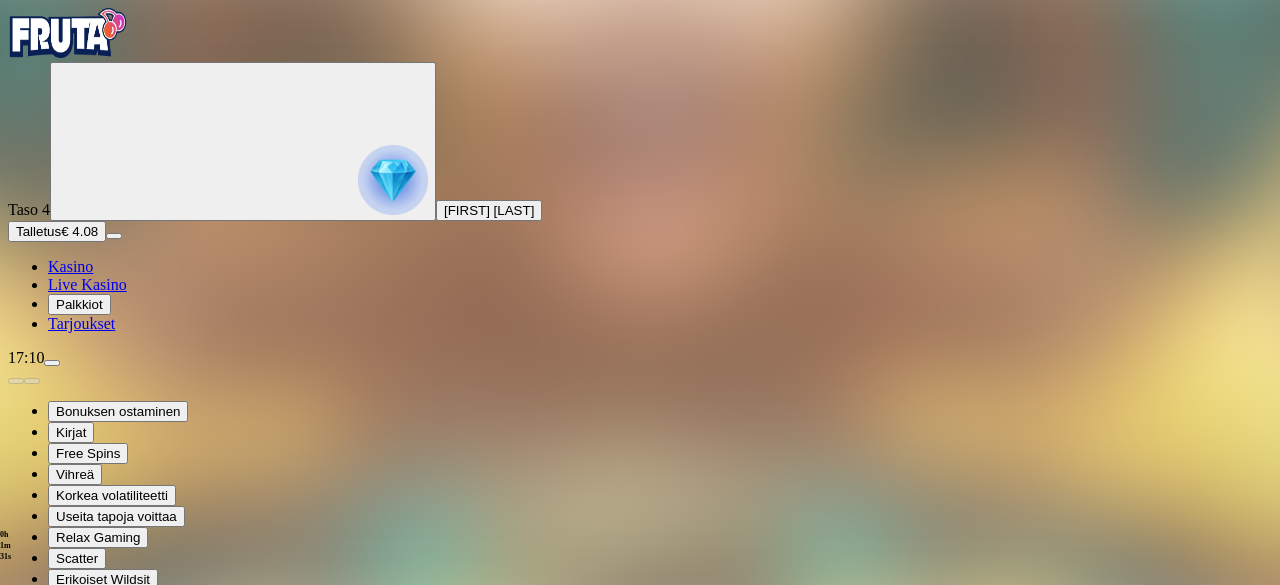 click at bounding box center [48, 799] 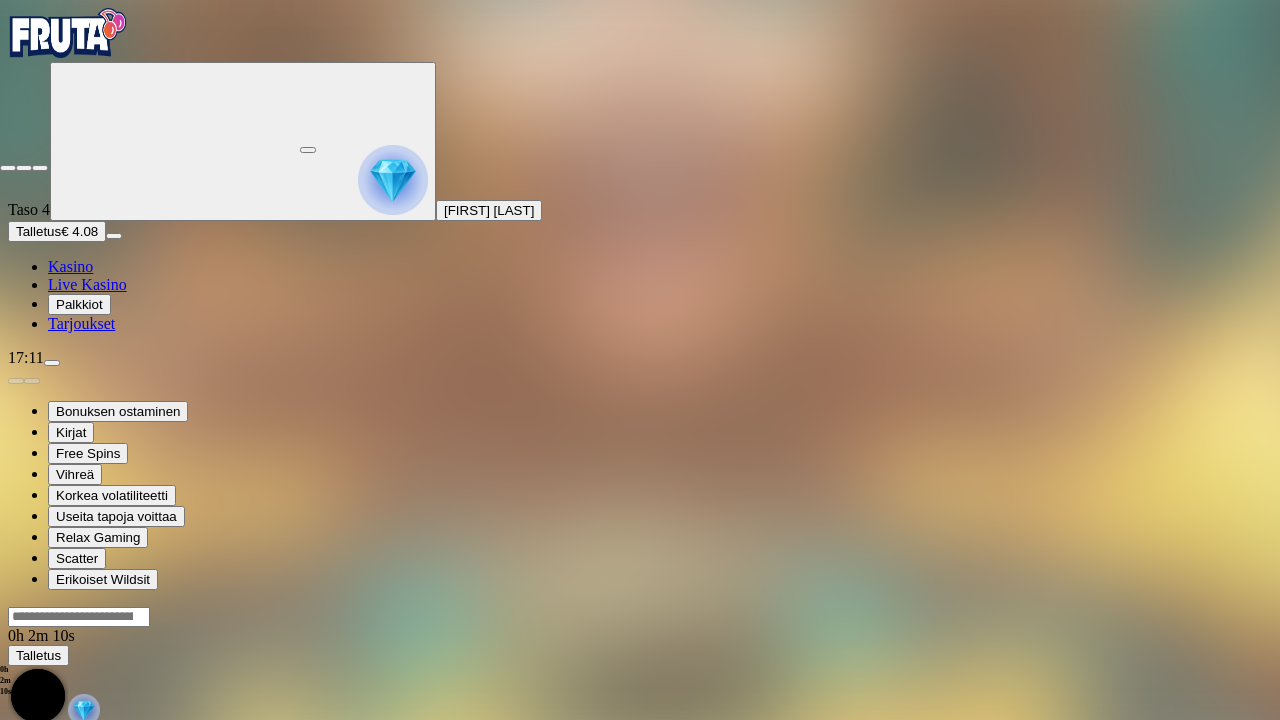 click at bounding box center (8, 168) 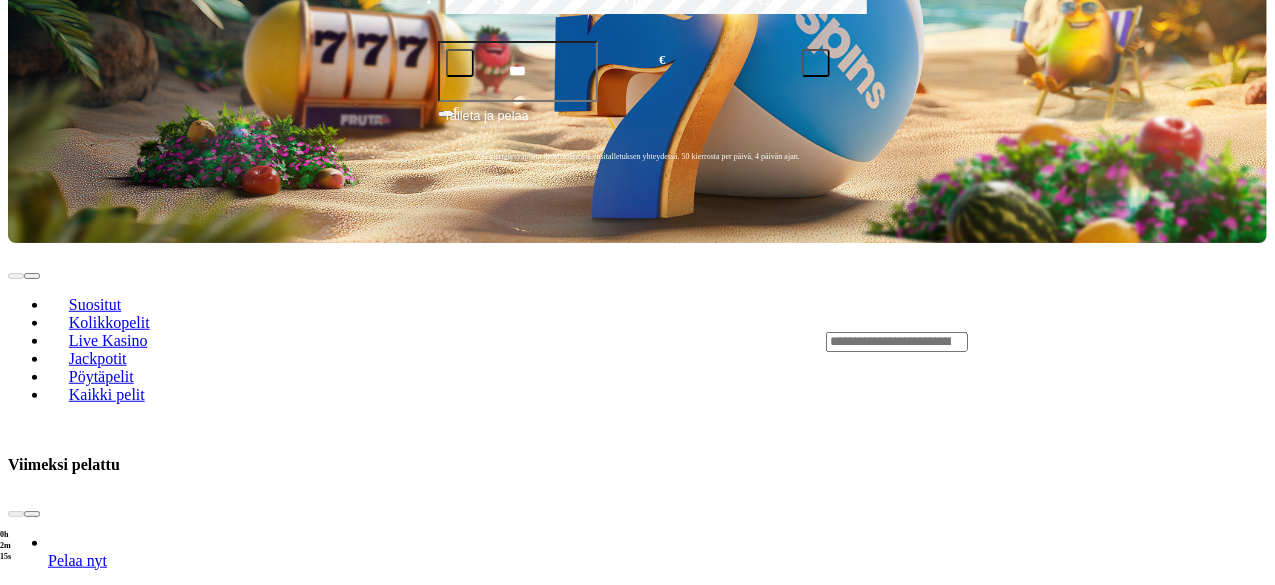 scroll, scrollTop: 300, scrollLeft: 0, axis: vertical 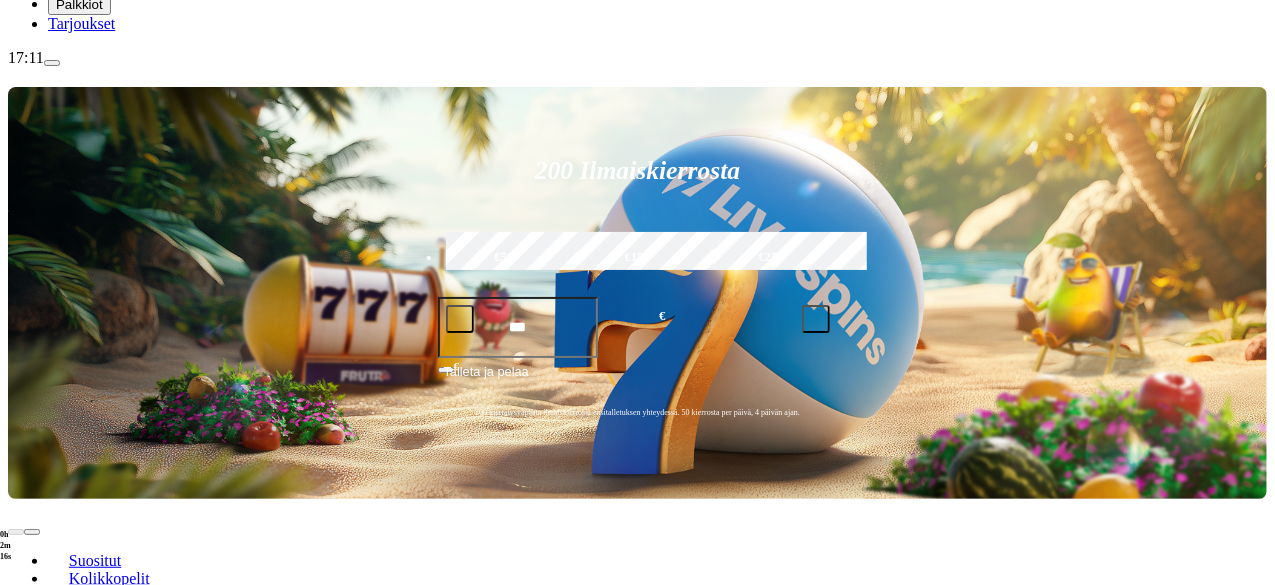 click on "Pelaa nyt" at bounding box center (77, 816) 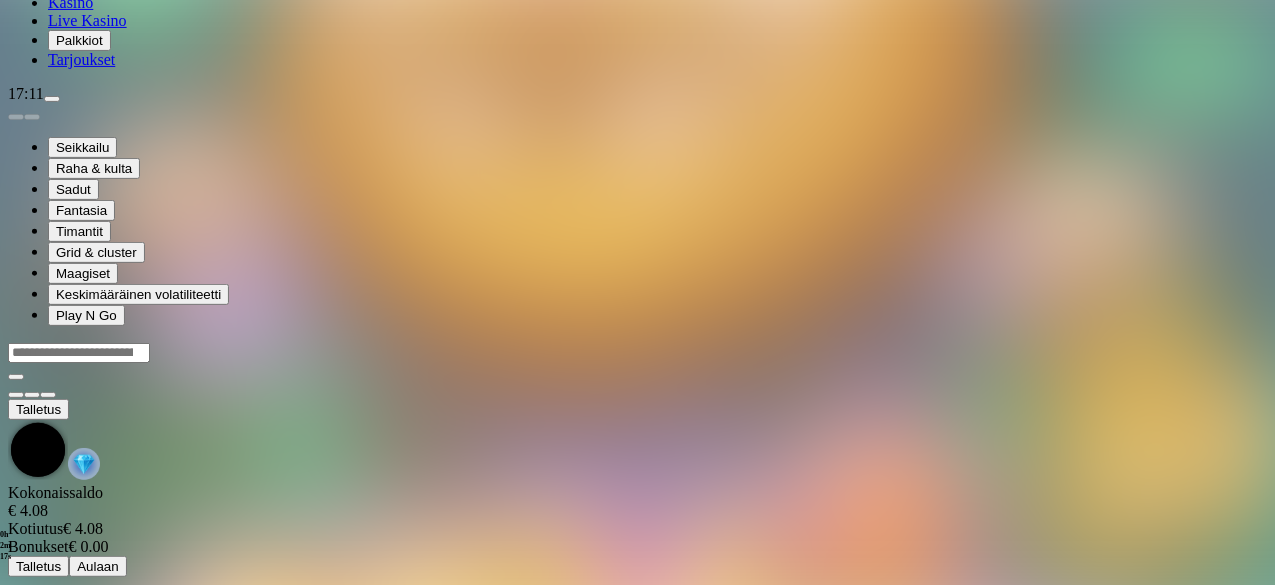 scroll, scrollTop: 0, scrollLeft: 0, axis: both 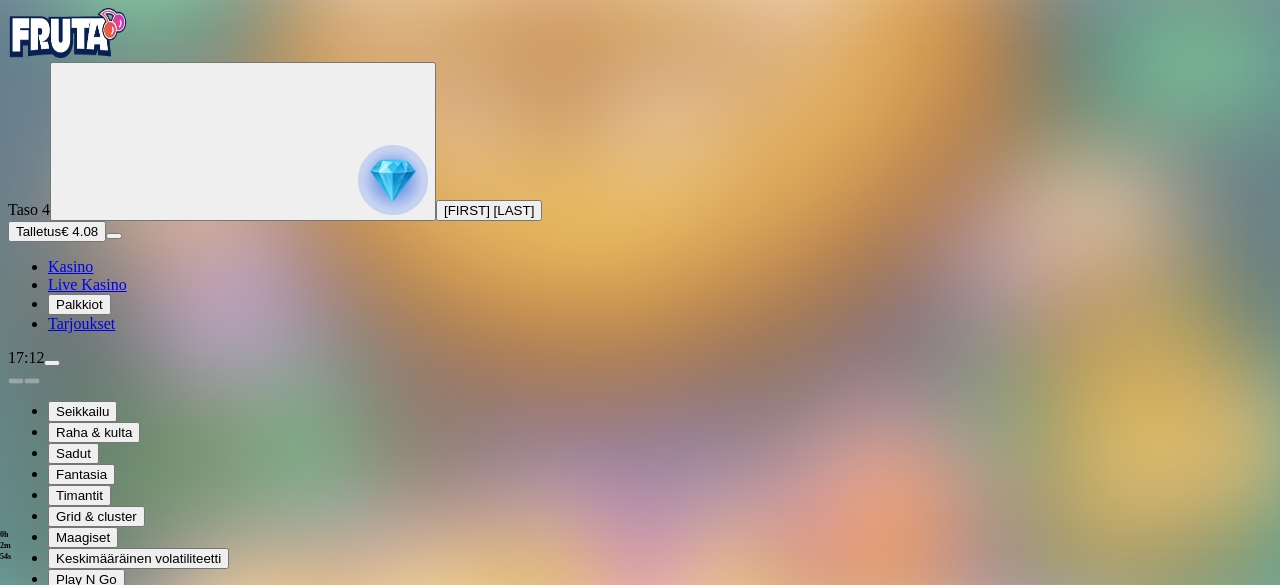 click at bounding box center (48, 799) 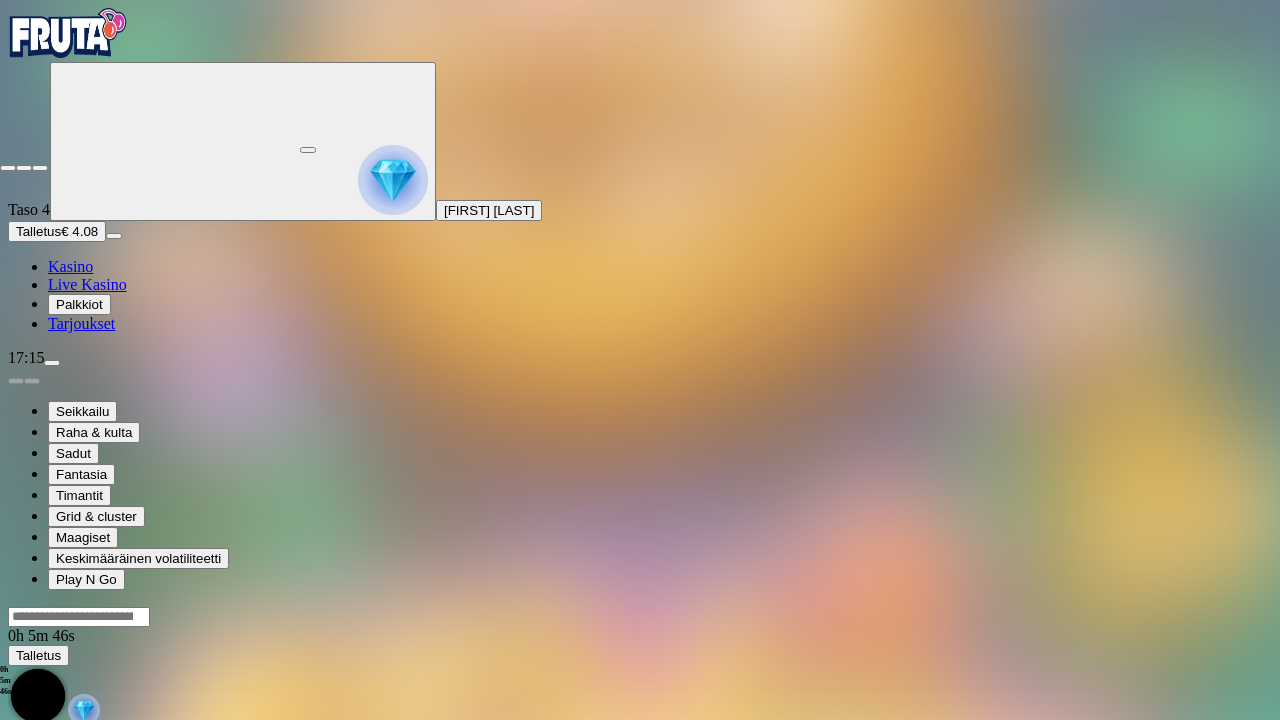 click at bounding box center [8, 168] 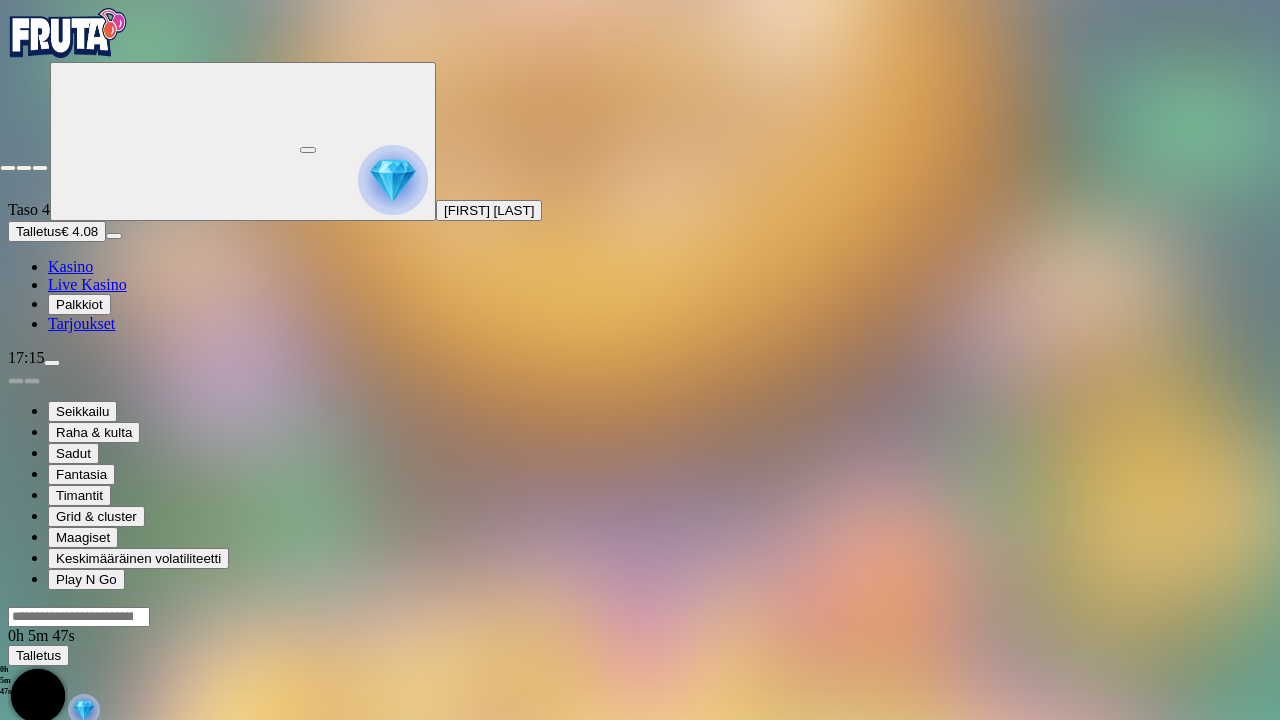 click at bounding box center (308, 150) 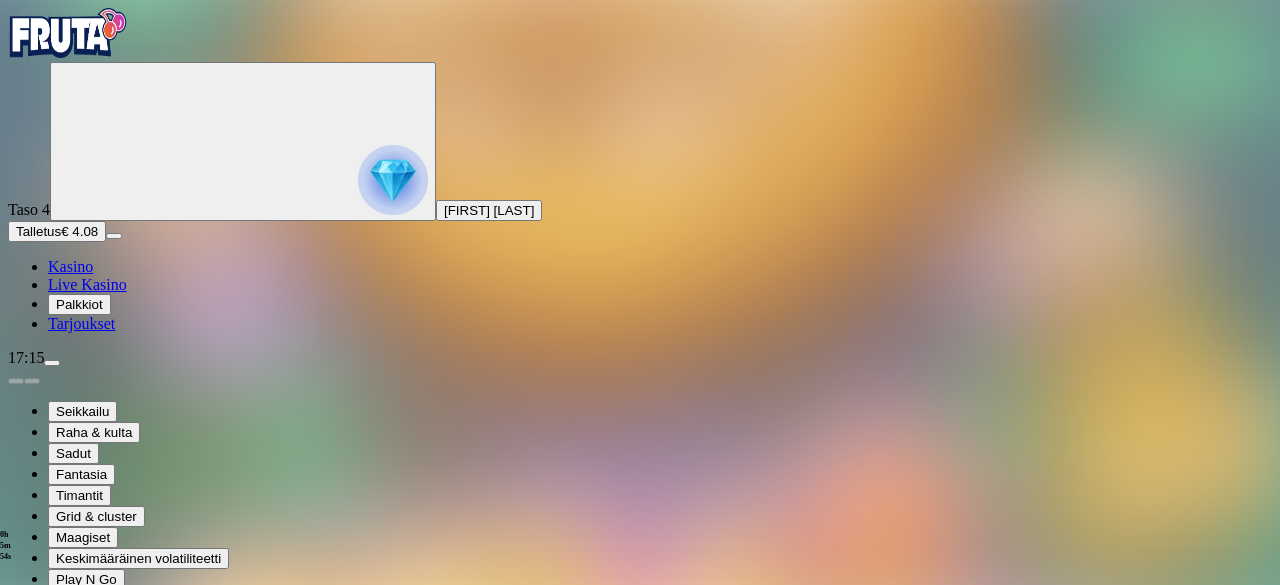 click at bounding box center (16, 799) 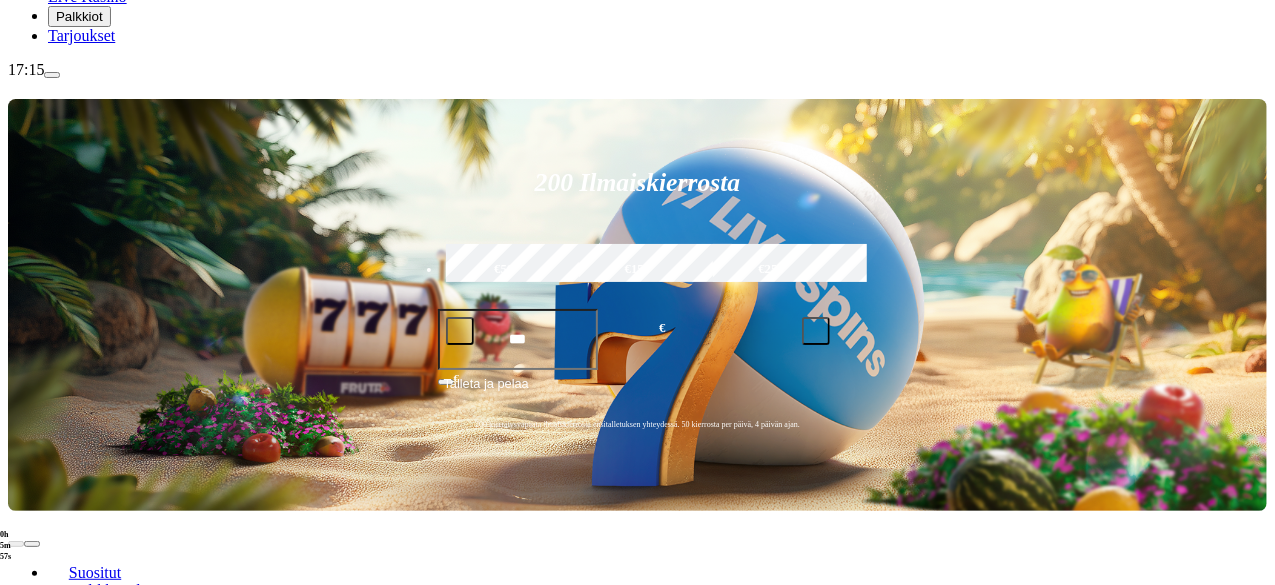 scroll, scrollTop: 300, scrollLeft: 0, axis: vertical 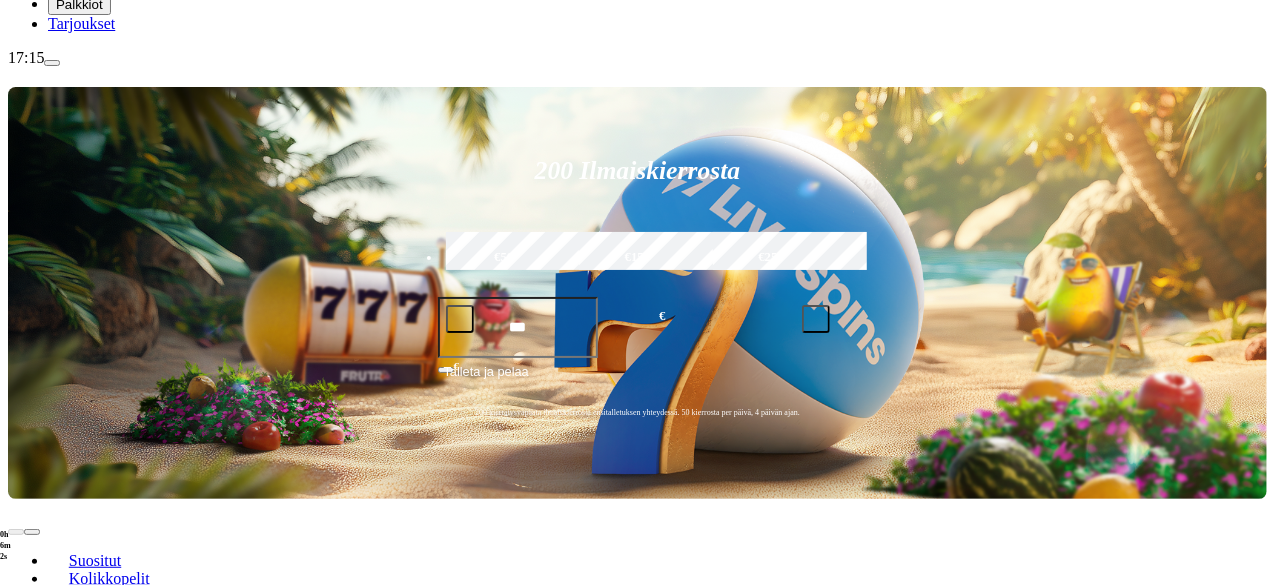 click at bounding box center (32, 770) 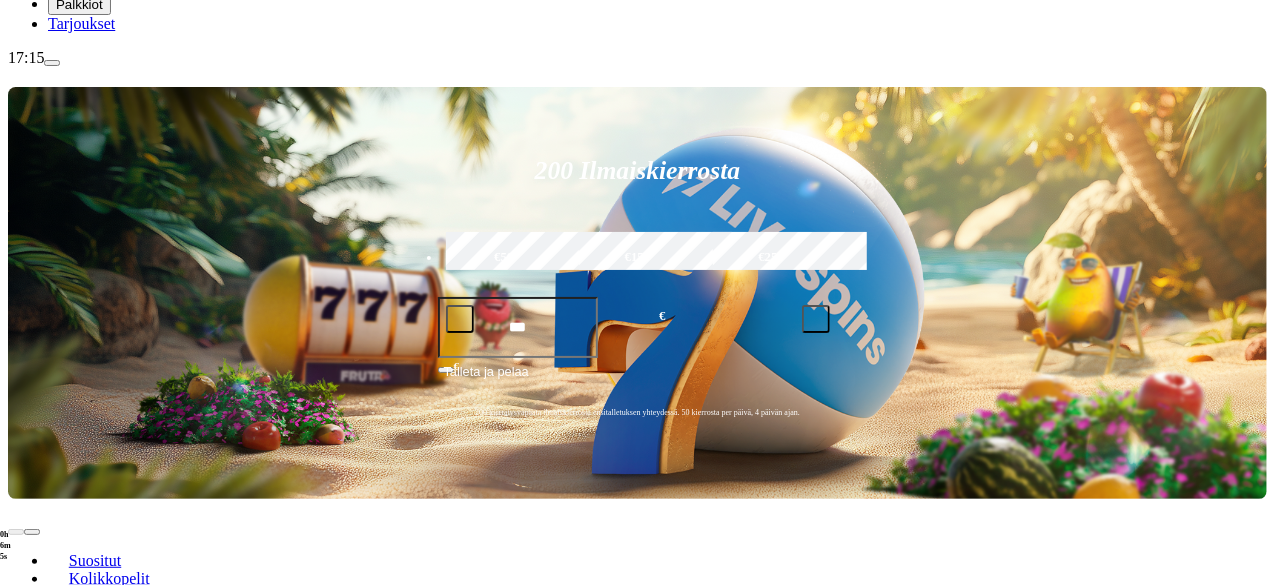 click at bounding box center [32, 770] 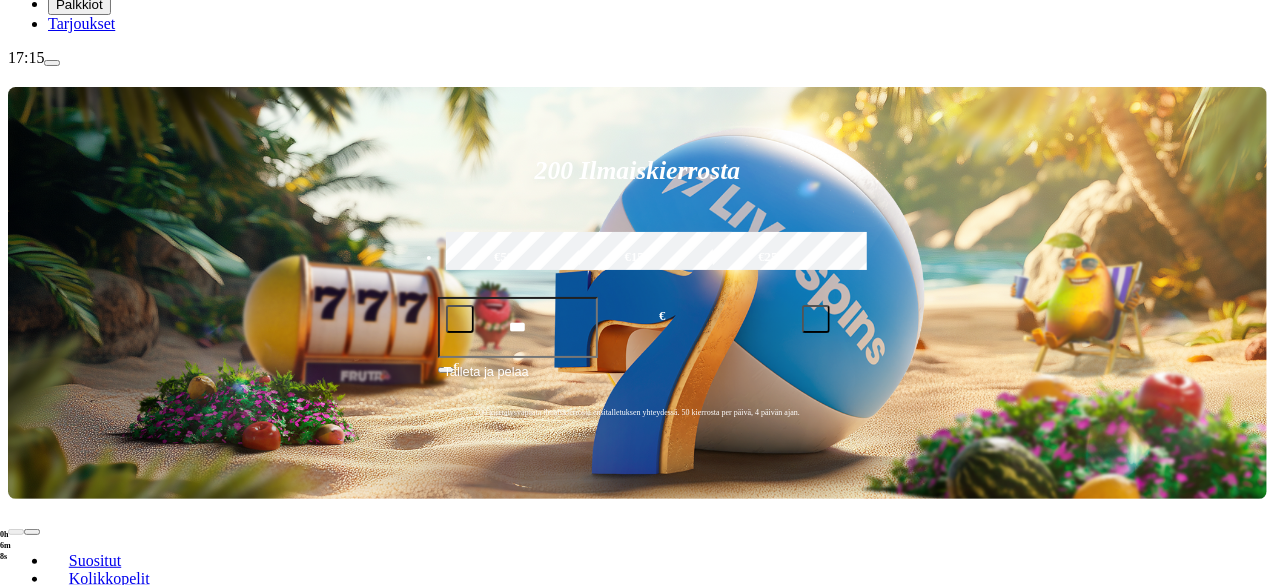 click on "Pelaa nyt Gemix Pelaa nyt Reactoonz Pelaa nyt Moon Princess 100 Pelaa nyt Hex Pelaa nyt Gonzos Quest MegaWays Pelaa nyt Rip City Pelaa nyt Big Bass Bonanza Pelaa nyt Sweet Bonanza Pelaa nyt 9 Masks of Fire King Millions Pelaa nyt Honey Hunters Pelaa nyt Devil Cash Uncovered" at bounding box center (701, 1297) 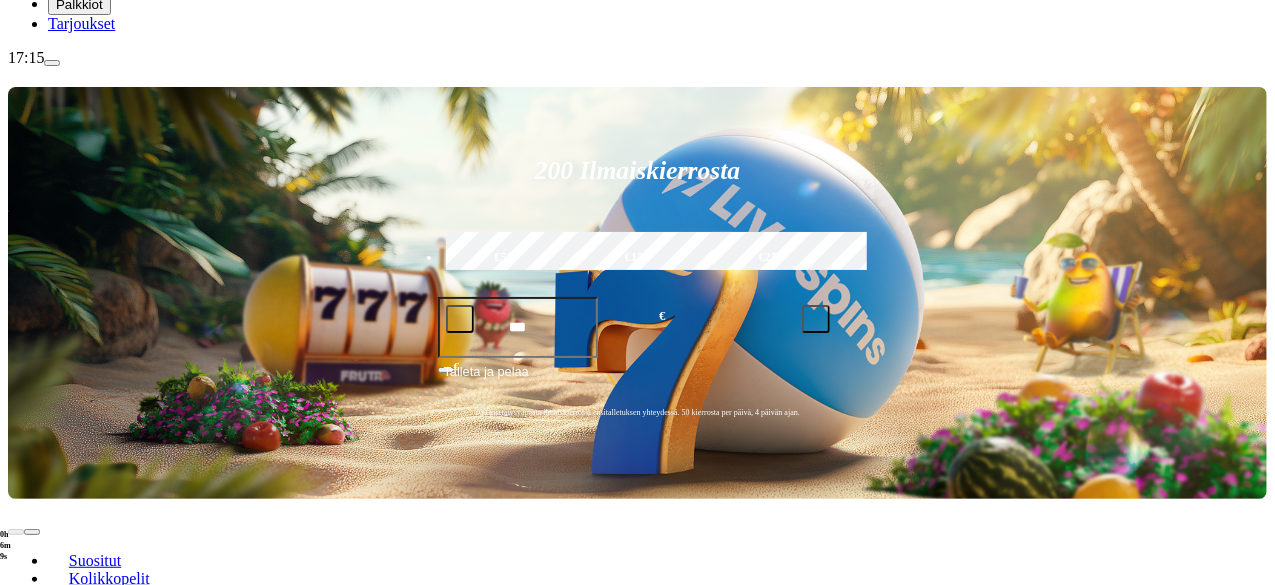 click on "Pelaa nyt Gemix Pelaa nyt Reactoonz Pelaa nyt Moon Princess 100 Pelaa nyt Hex Pelaa nyt Gonzos Quest MegaWays Pelaa nyt Rip City Pelaa nyt Big Bass Bonanza Pelaa nyt Sweet Bonanza Pelaa nyt 9 Masks of Fire King Millions Pelaa nyt Honey Hunters Pelaa nyt Devil Cash Uncovered" at bounding box center (701, 1297) 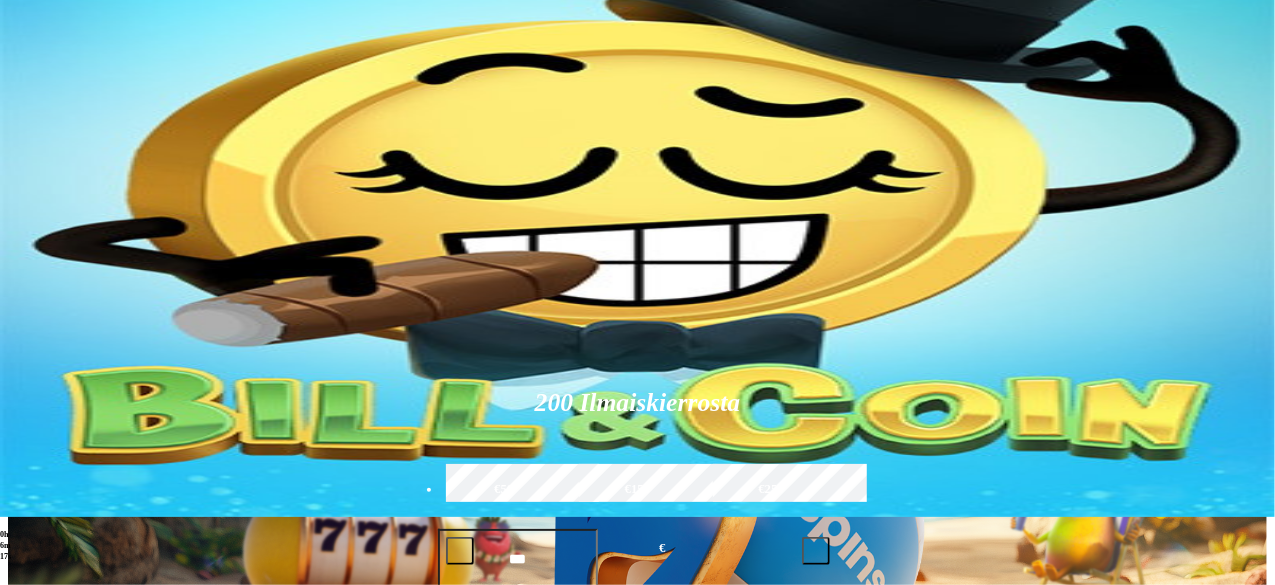 scroll, scrollTop: 0, scrollLeft: 0, axis: both 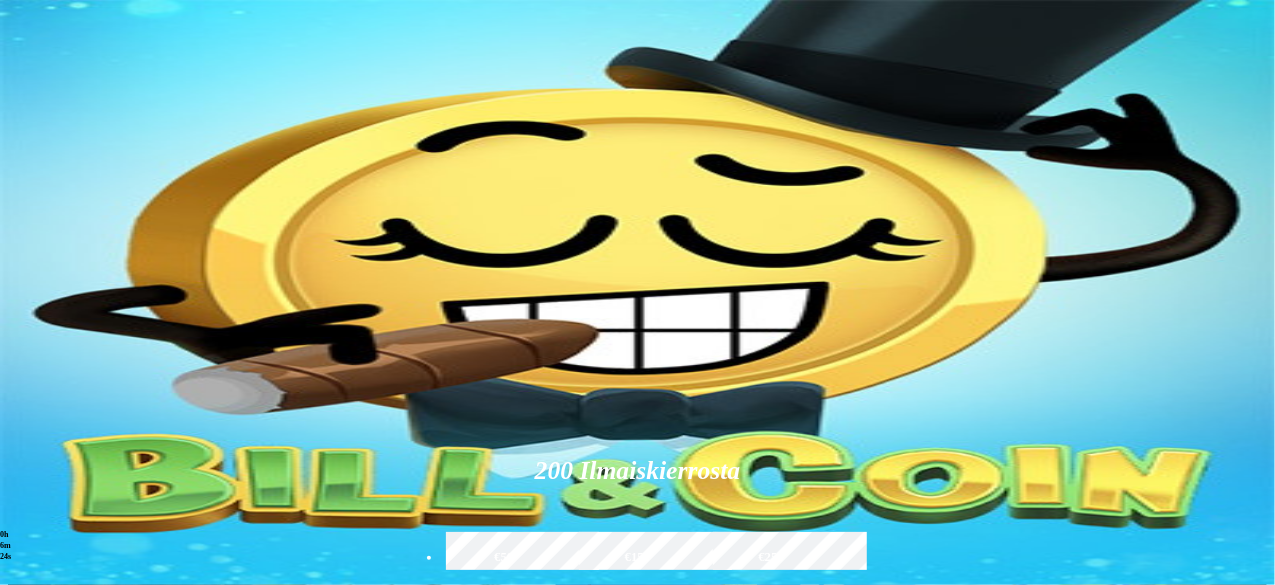 click at bounding box center (897, 898) 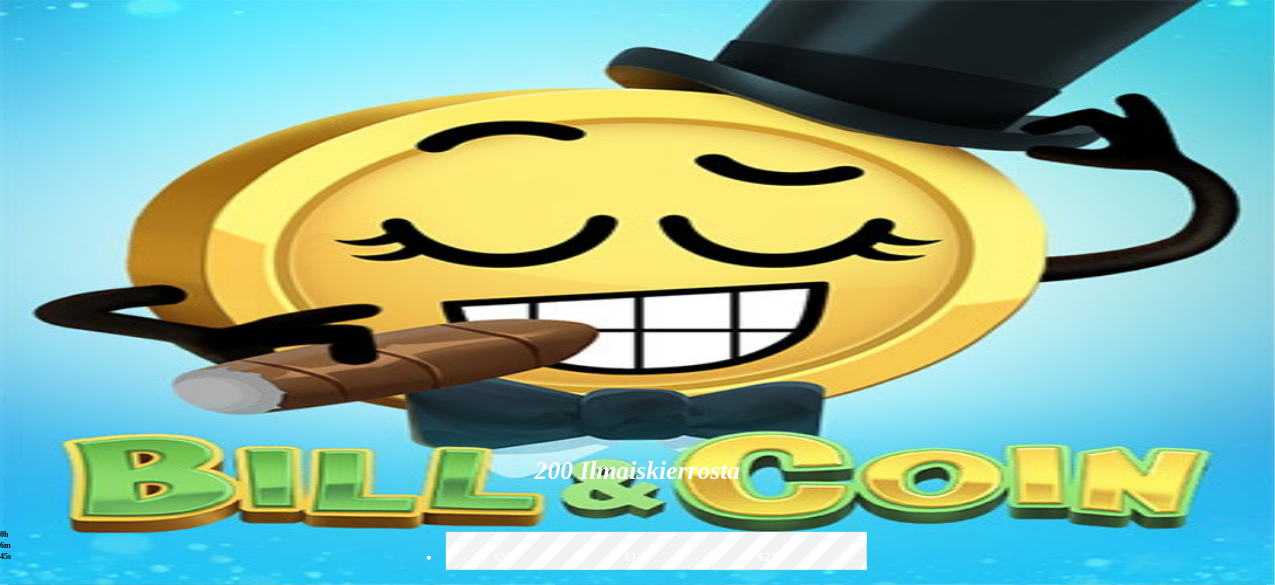 type on "*" 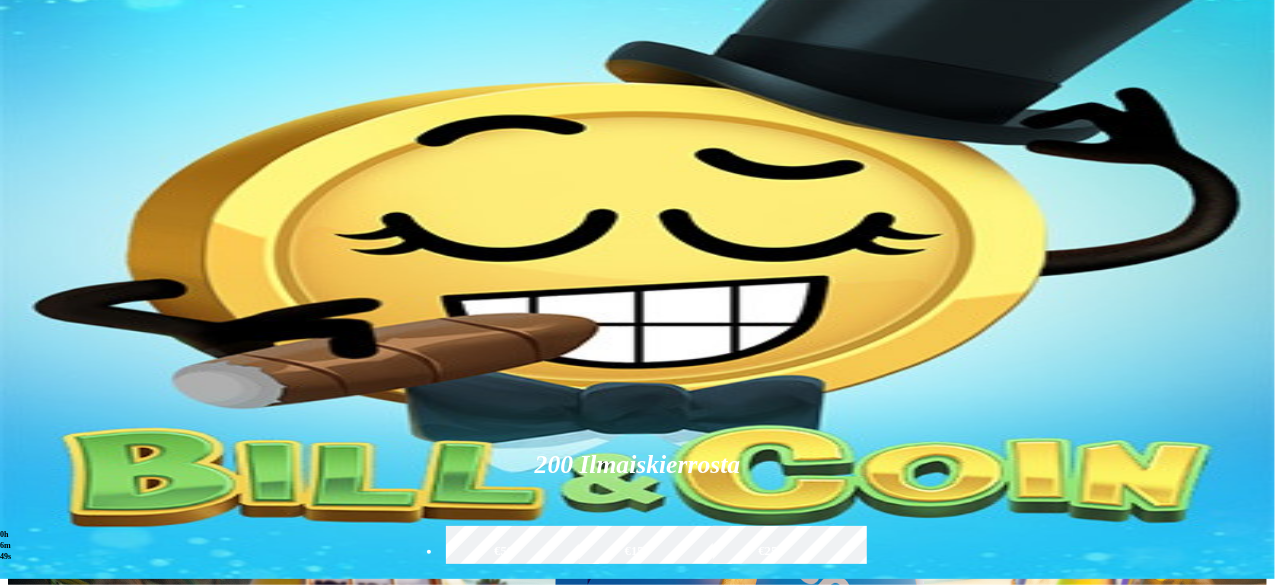 scroll, scrollTop: 400, scrollLeft: 0, axis: vertical 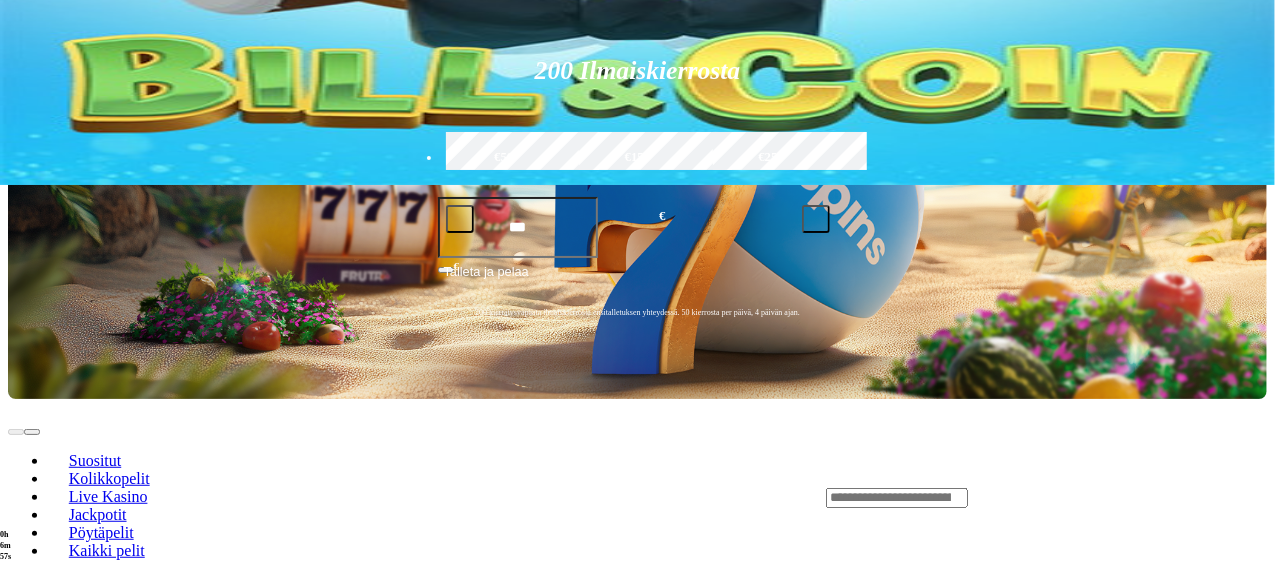 click at bounding box center [32, 670] 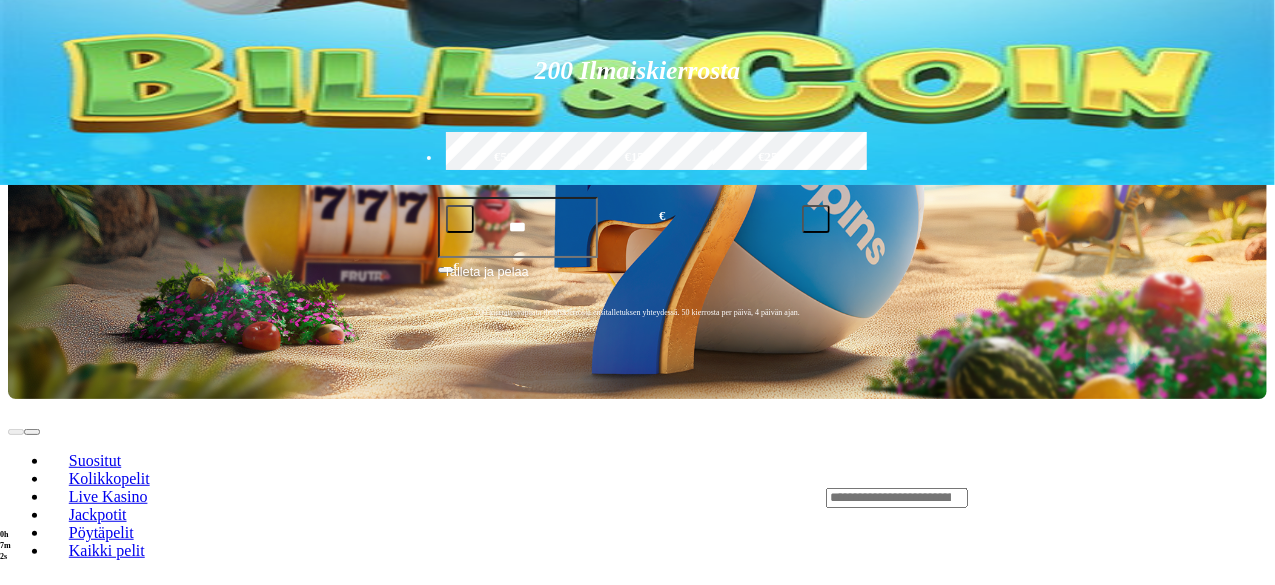 click on "Pelaa nyt Gemix Pelaa nyt Reactoonz Pelaa nyt Moon Princess 100 Pelaa nyt Hex Pelaa nyt Gonzos Quest MegaWays Pelaa nyt Rip City Pelaa nyt Big Bass Bonanza Pelaa nyt Sweet Bonanza Pelaa nyt 9 Masks of Fire King Millions Pelaa nyt Honey Hunters Pelaa nyt Devil Cash Uncovered" at bounding box center [701, 1197] 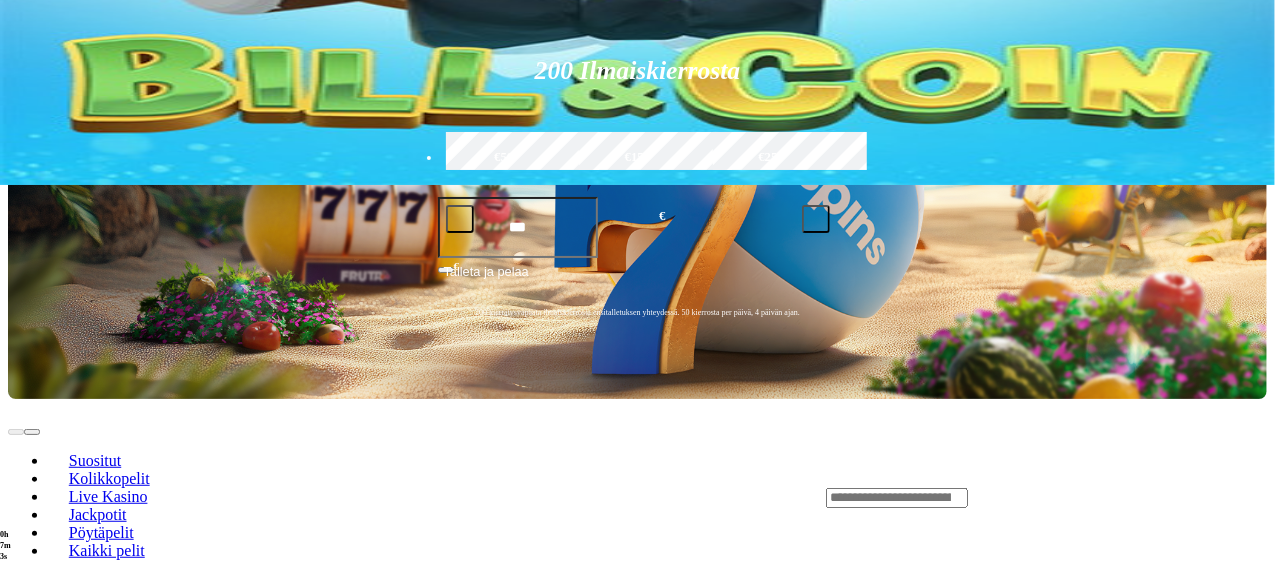 click at bounding box center (32, 670) 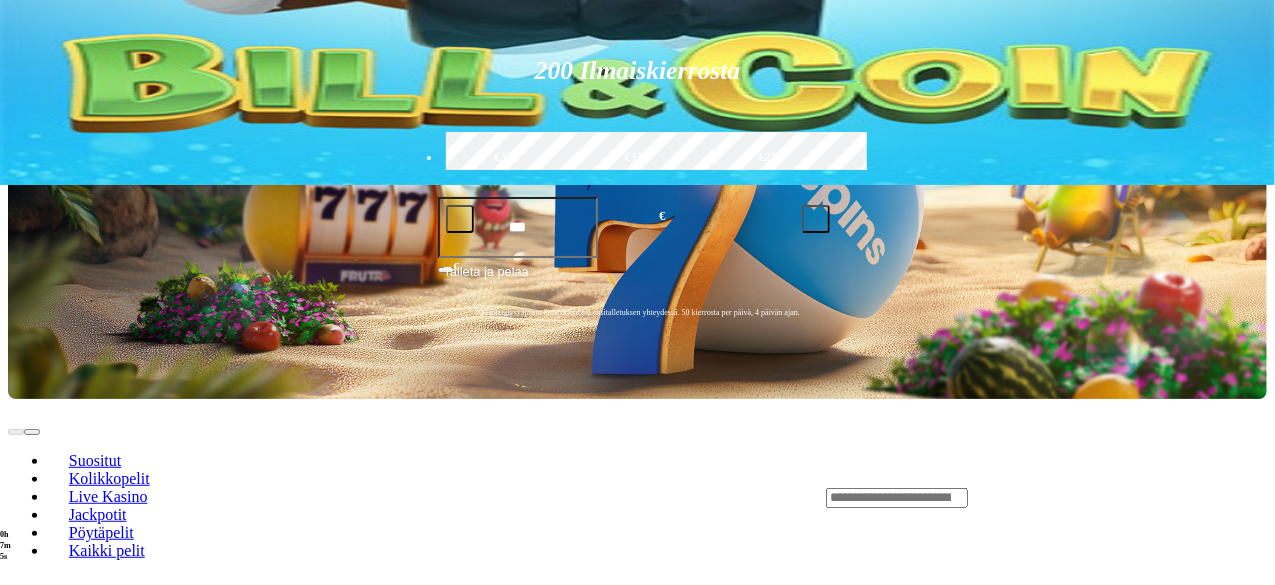 click at bounding box center [32, 670] 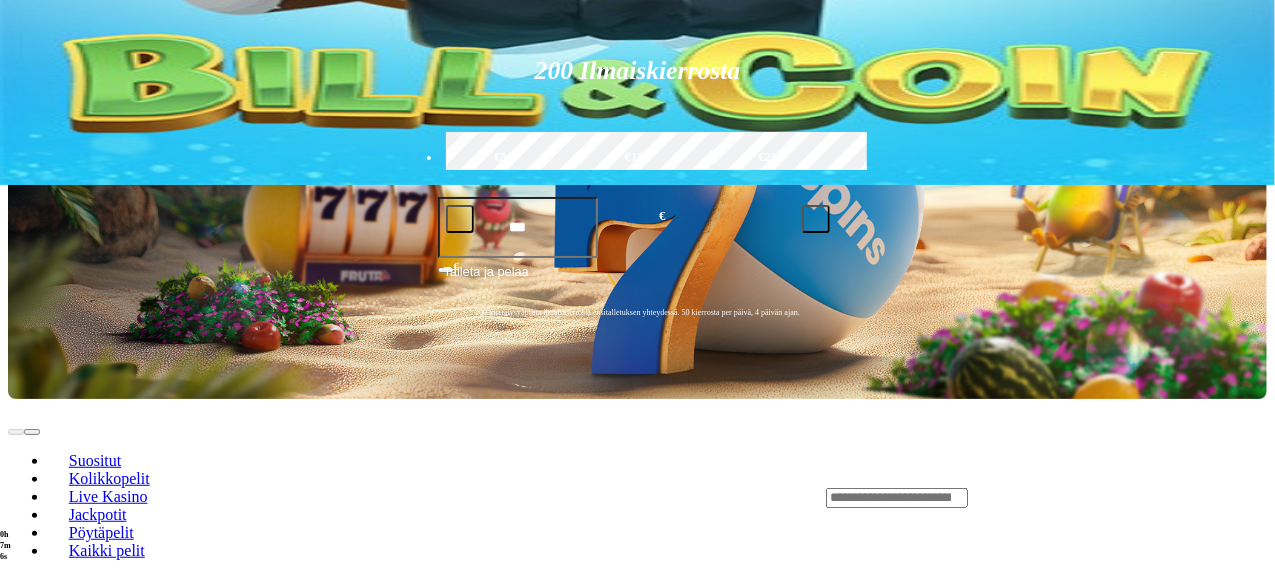 click at bounding box center (32, 670) 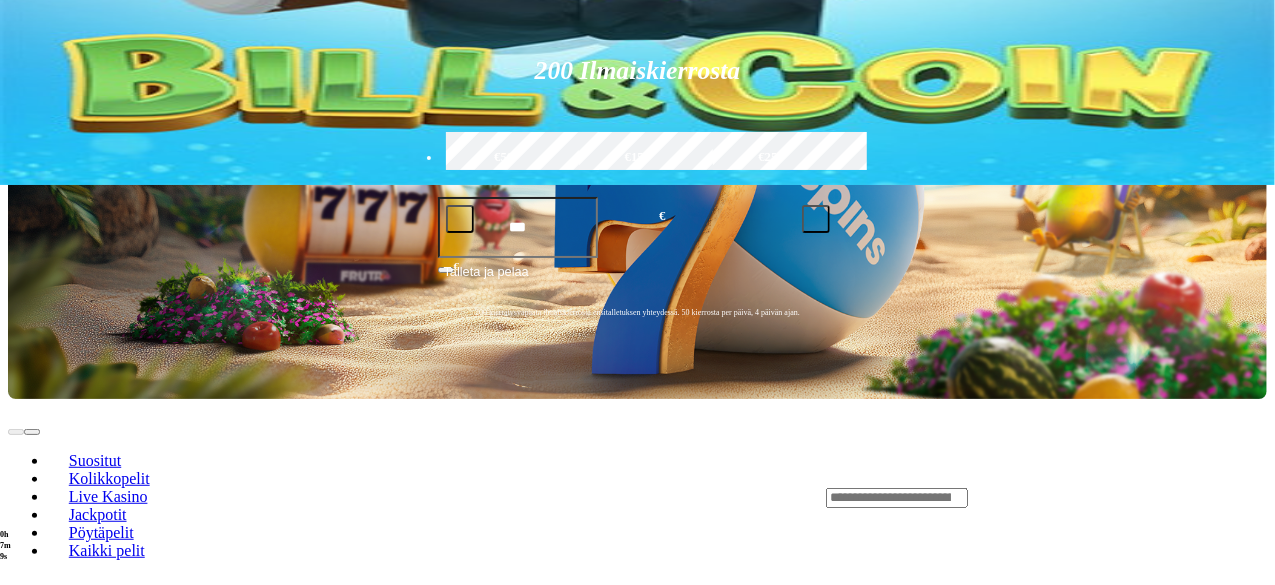 click at bounding box center [32, 670] 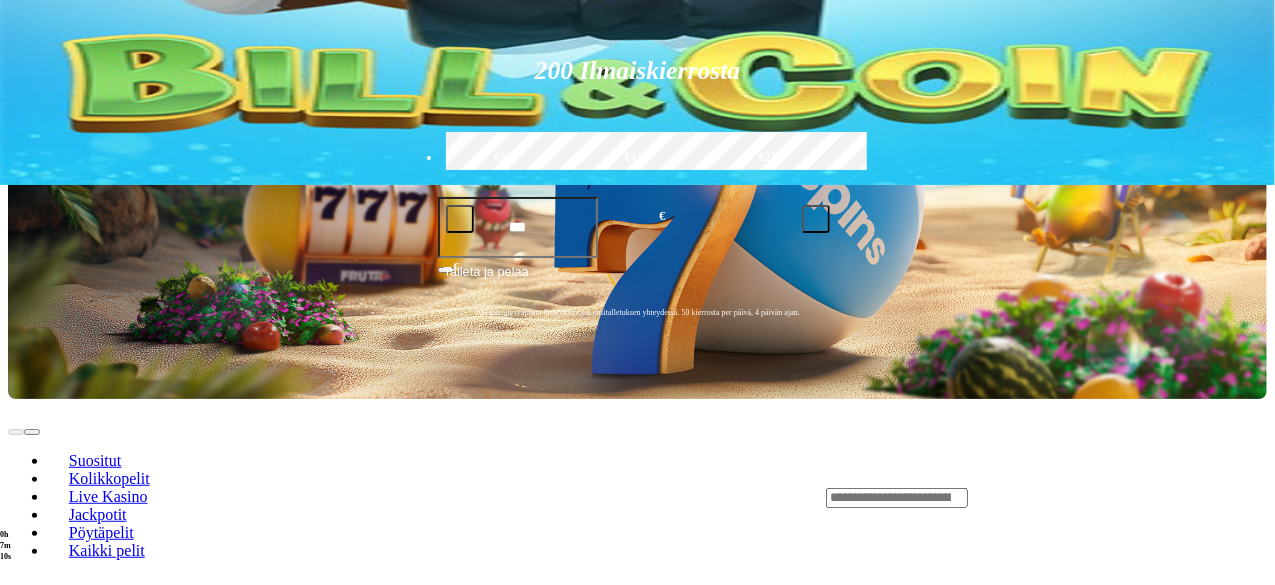 click at bounding box center (32, 670) 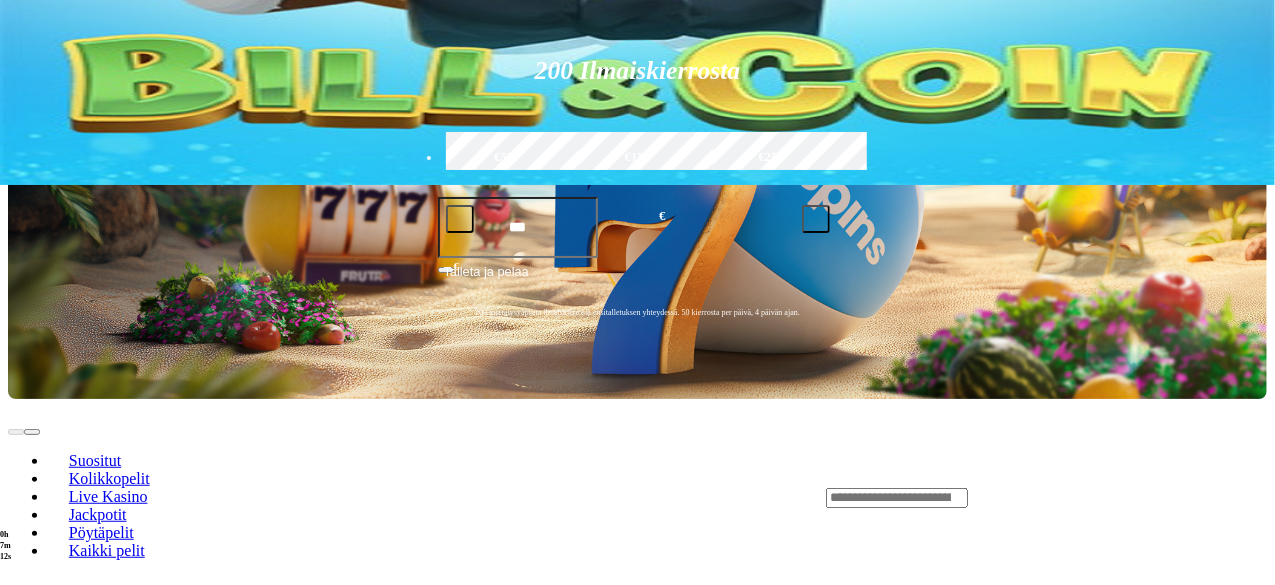 click at bounding box center [16, 670] 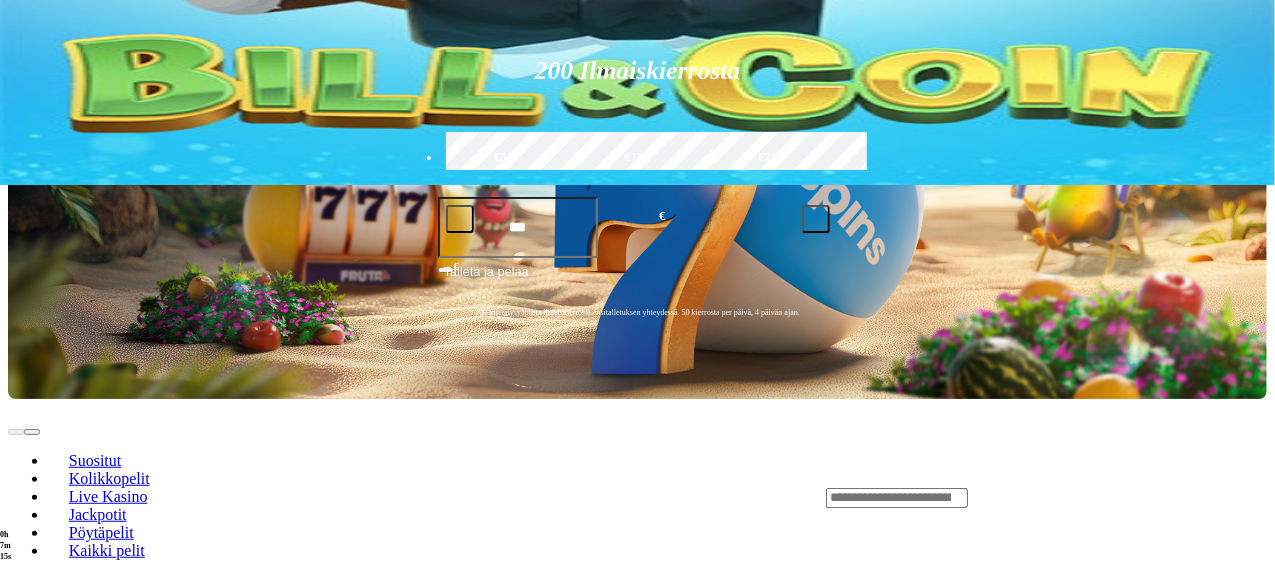 click on "Pelaa nyt Gemix Pelaa nyt Reactoonz Pelaa nyt Moon Princess 100 Pelaa nyt Hex Pelaa nyt Gonzos Quest MegaWays Pelaa nyt Rip City Pelaa nyt Big Bass Bonanza Pelaa nyt Sweet Bonanza Pelaa nyt 9 Masks of Fire King Millions Pelaa nyt Honey Hunters Pelaa nyt Devil Cash Uncovered" at bounding box center (701, 1197) 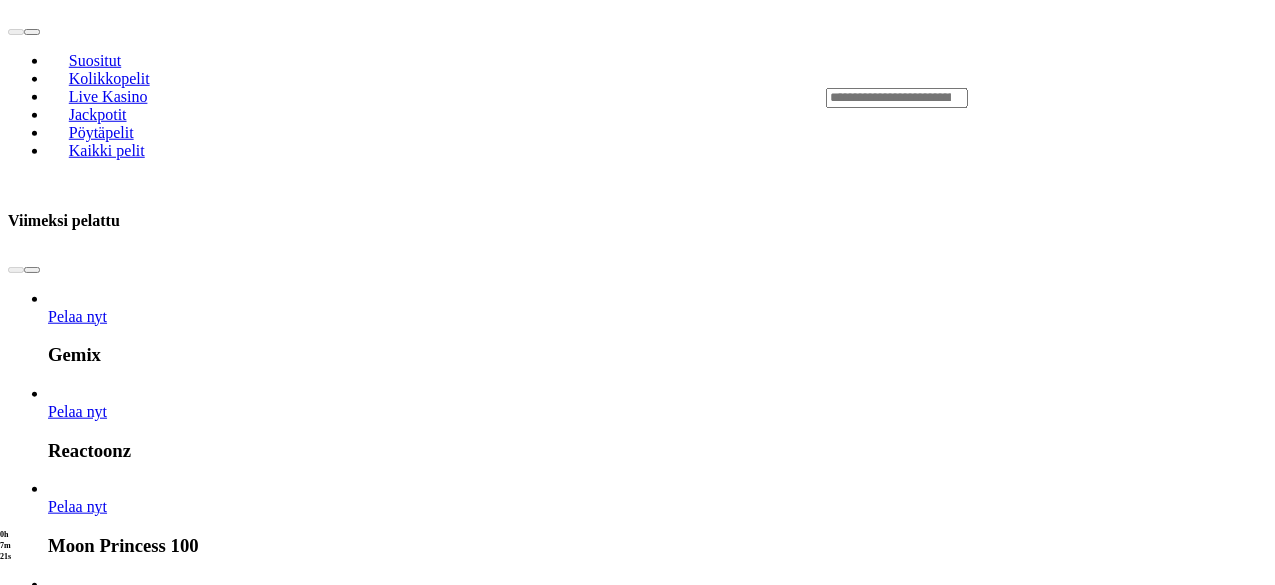 scroll, scrollTop: 200, scrollLeft: 0, axis: vertical 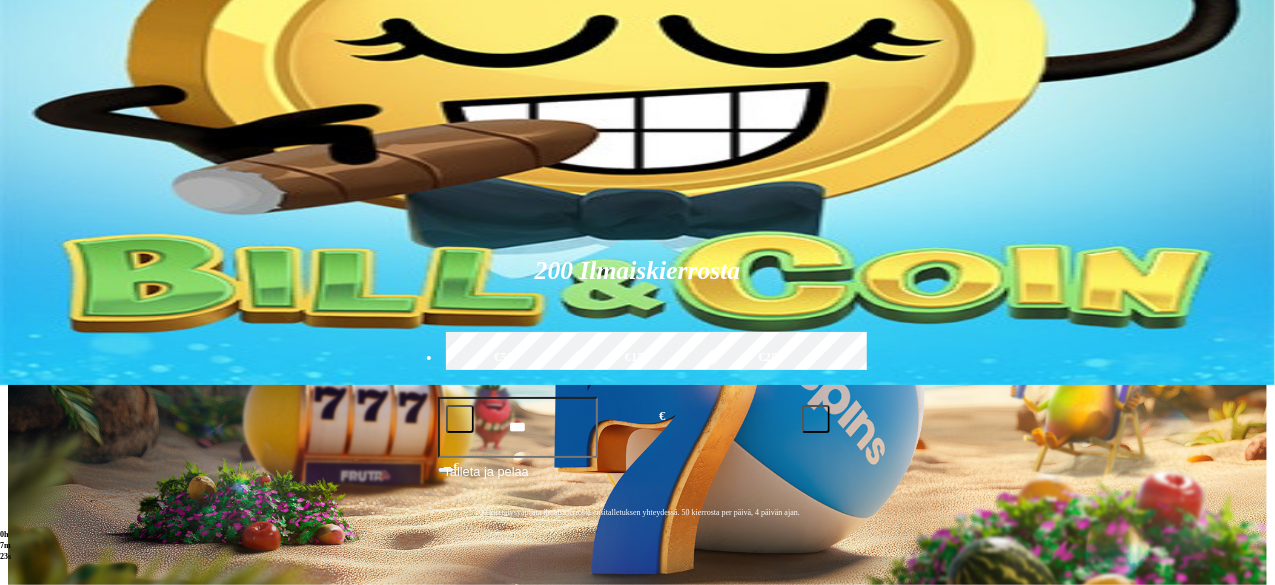 click at bounding box center (897, 698) 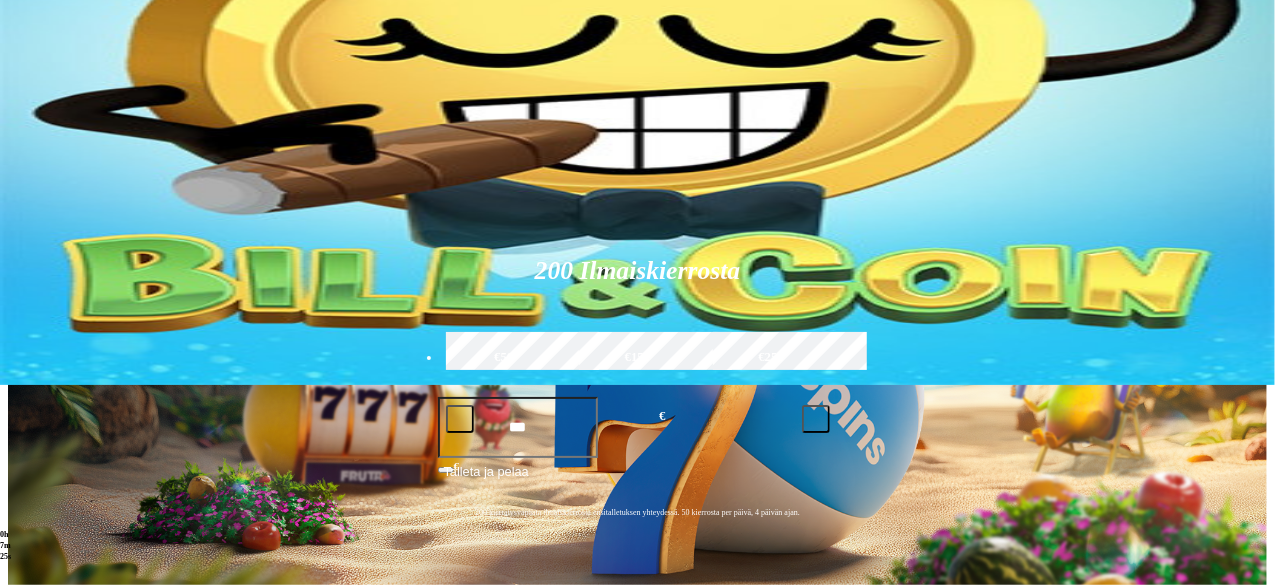 click at bounding box center [897, 698] 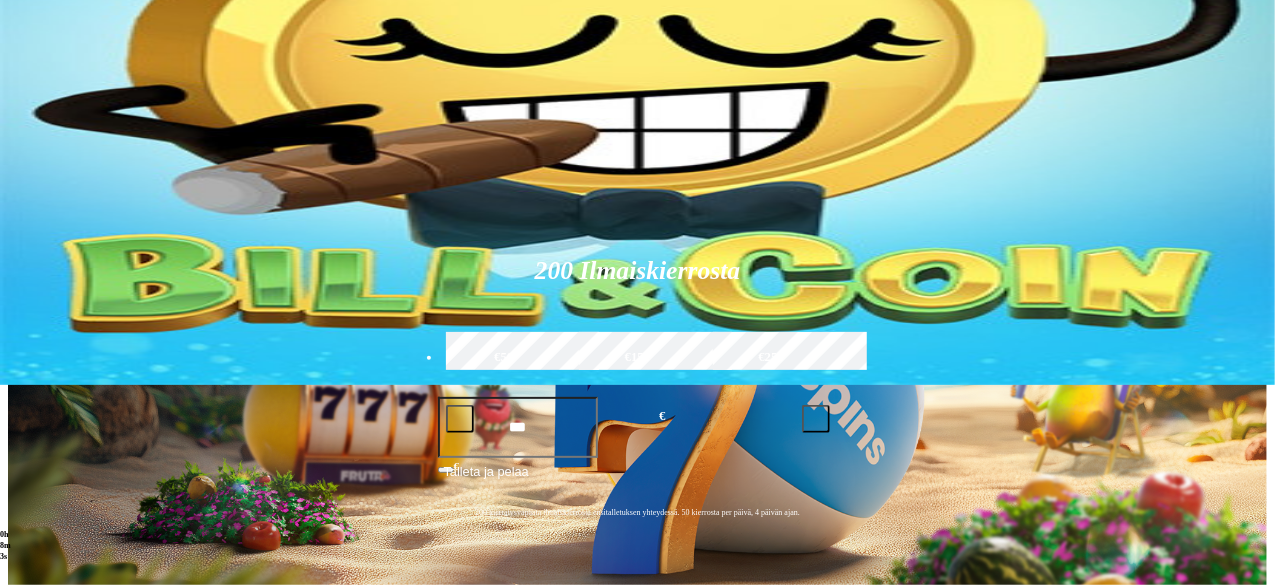 type on "****" 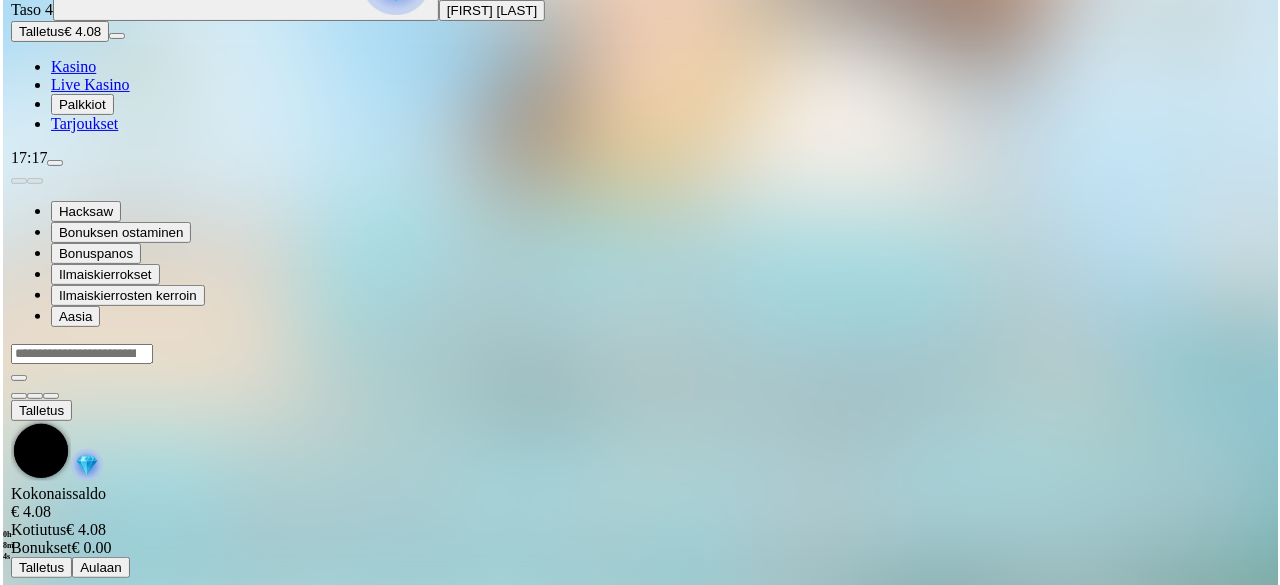 scroll, scrollTop: 0, scrollLeft: 0, axis: both 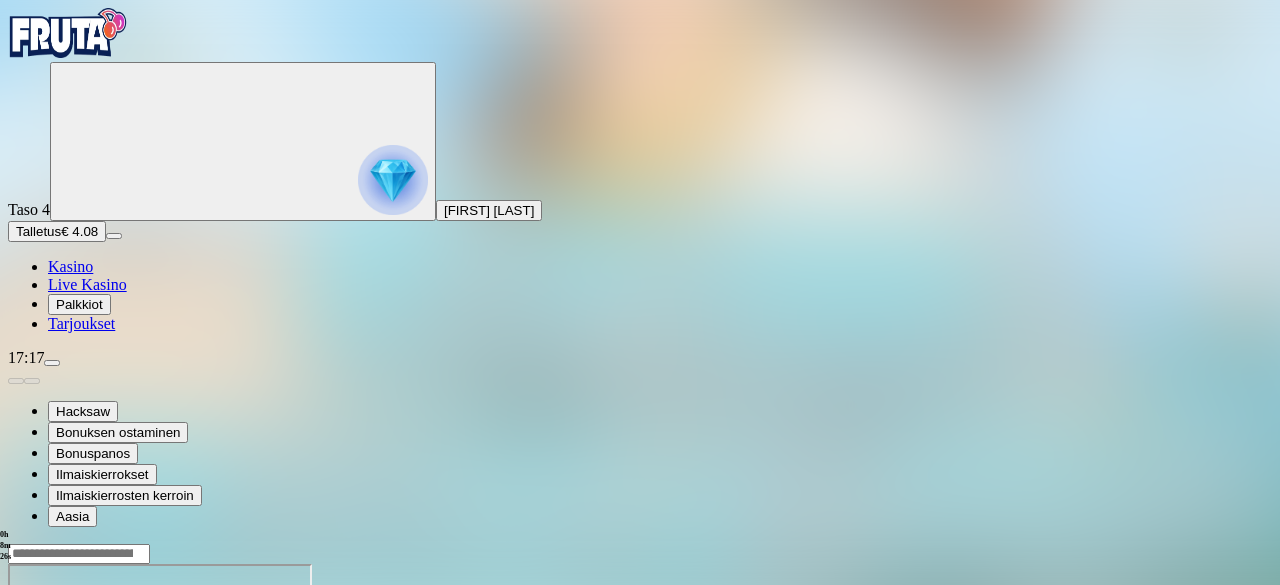click at bounding box center [48, 736] 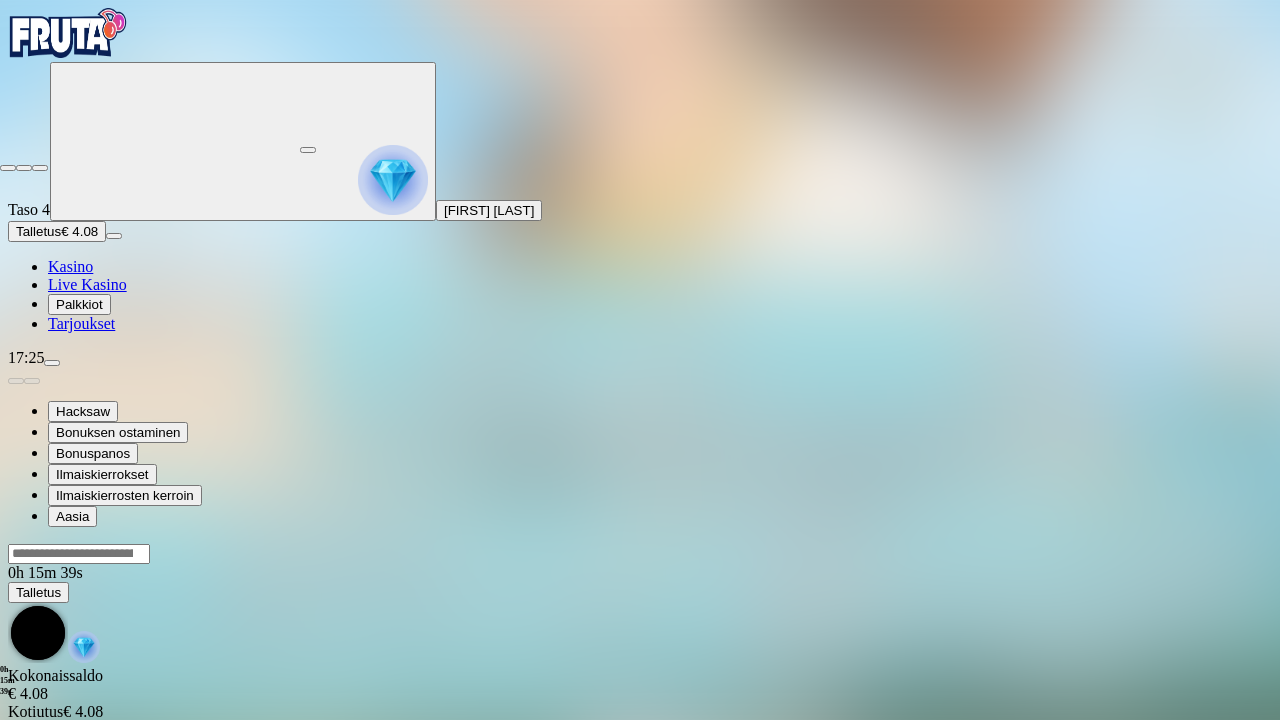 click at bounding box center (8, 168) 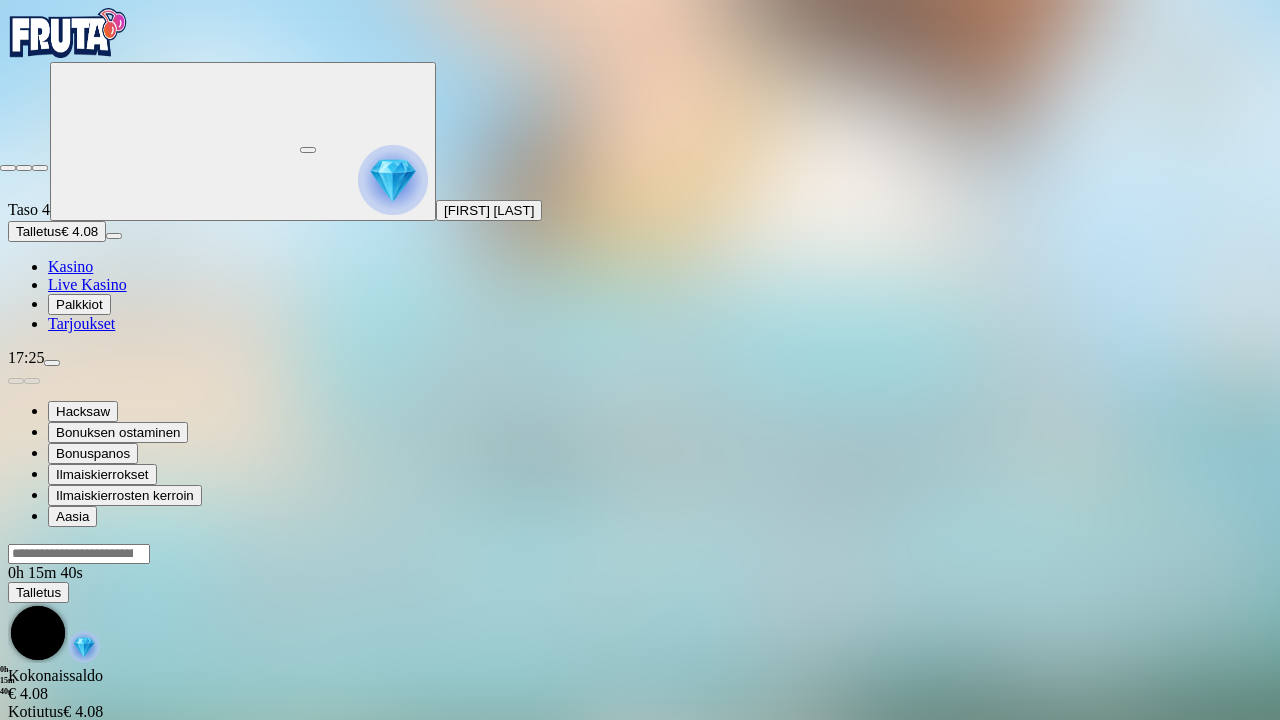 click on "0h 15m 40s Taso 4 [FIRST] [LAST] Talletus € 4.08 Kasino Live Kasino Palkkiot Tarjoukset 17:25 Hacksaw Bonuksen ostaminen Bonuspanos Ilmaiskierrokset Ilmaiskierrosten kerroin Aasia 0h 15m 40s Talletus Kokonaissaldo € 4.08 Kotiutus € 4.08 Bonukset € 0.00 Talletus Aulaan Aiko and the Wind Spirit" at bounding box center (640, 384) 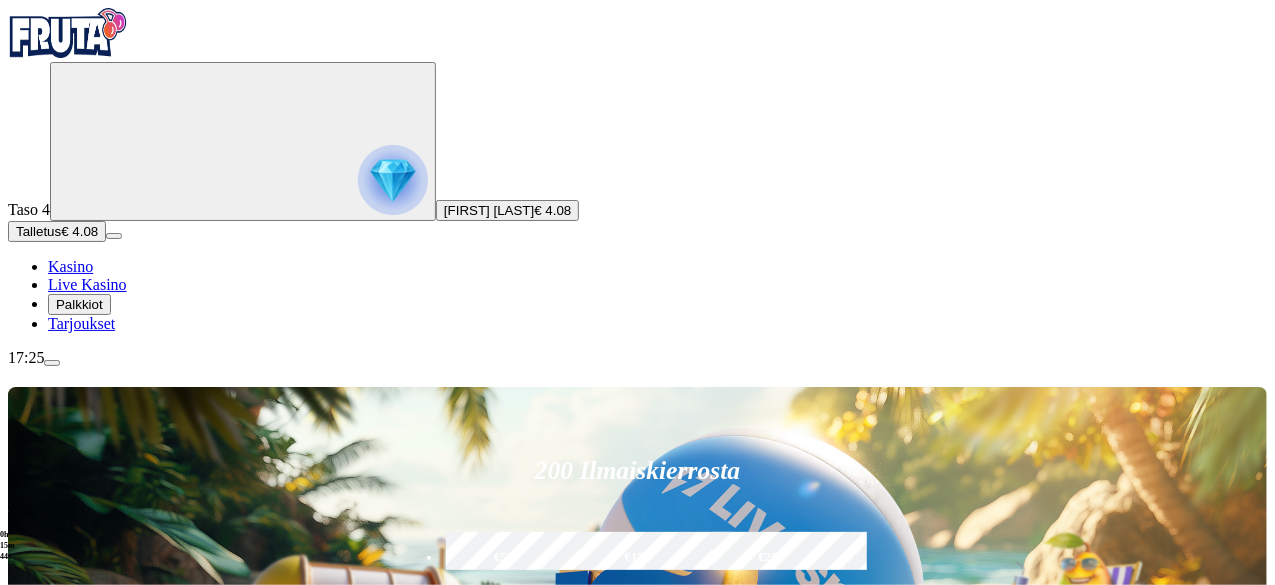 click at bounding box center [243, 141] 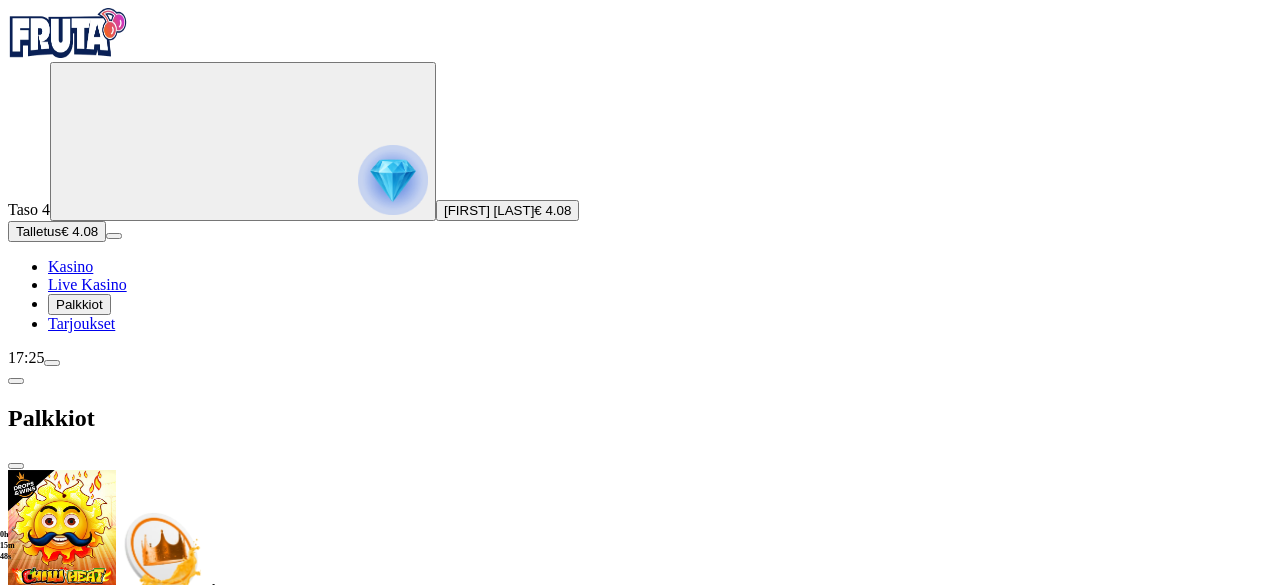 scroll, scrollTop: 0, scrollLeft: 0, axis: both 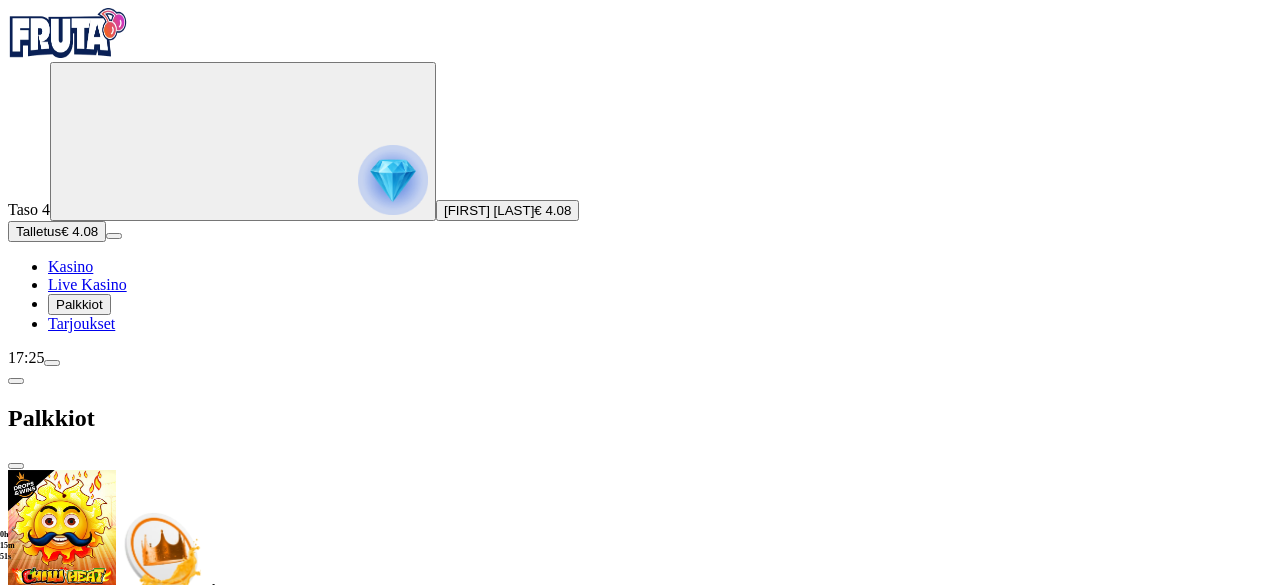 click on "17:25" at bounding box center [640, 358] 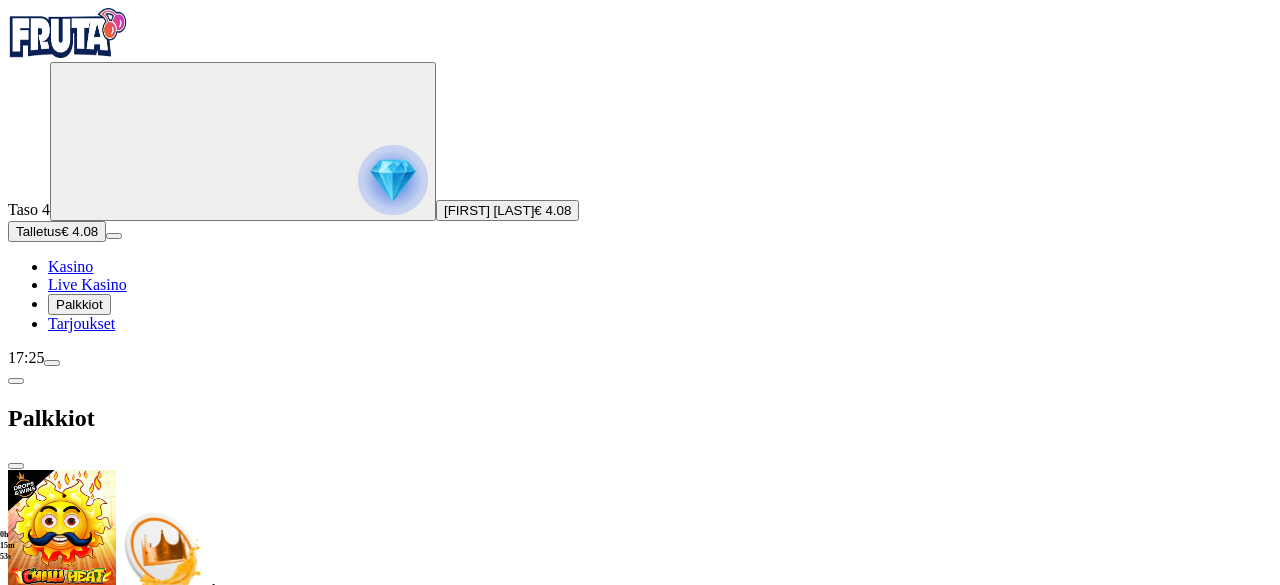 click on "17:25" at bounding box center (640, 358) 